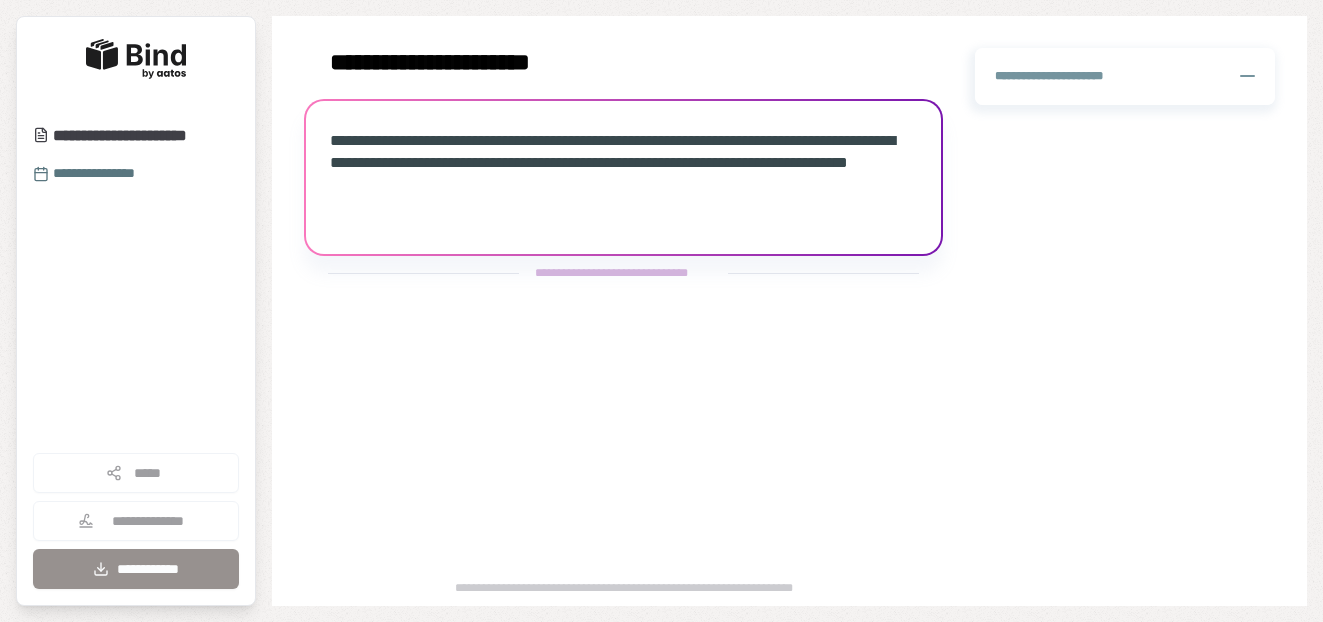 scroll, scrollTop: 0, scrollLeft: 0, axis: both 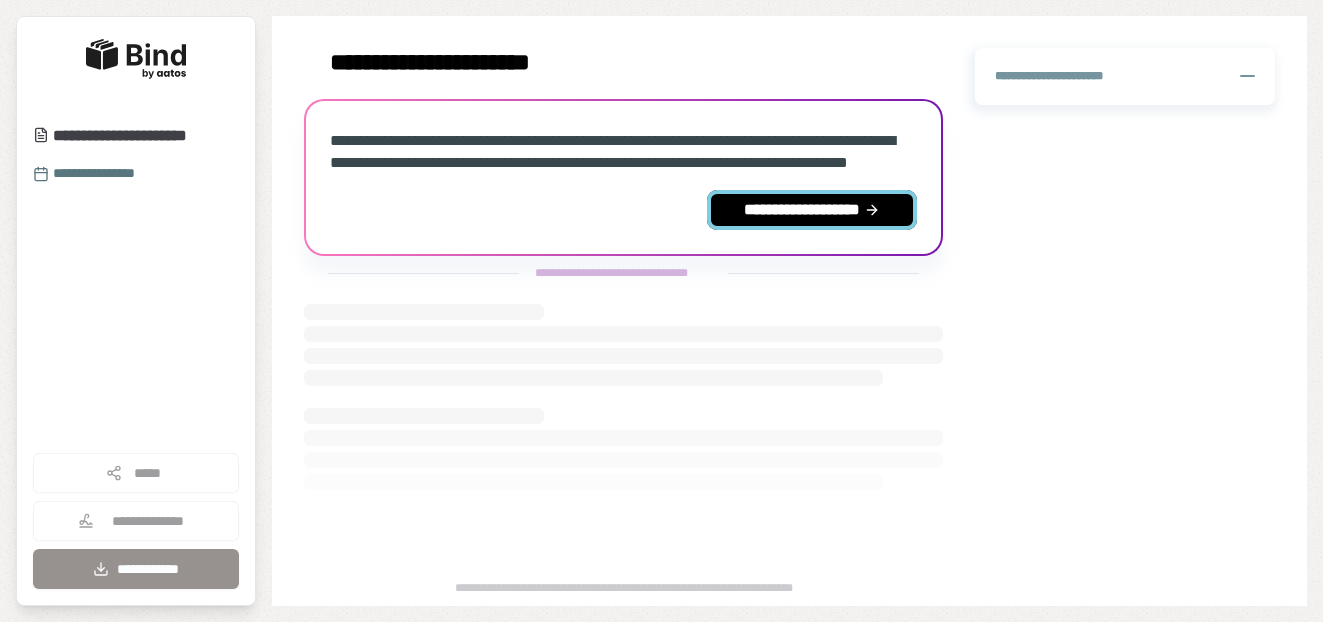 click on "**********" at bounding box center (812, 210) 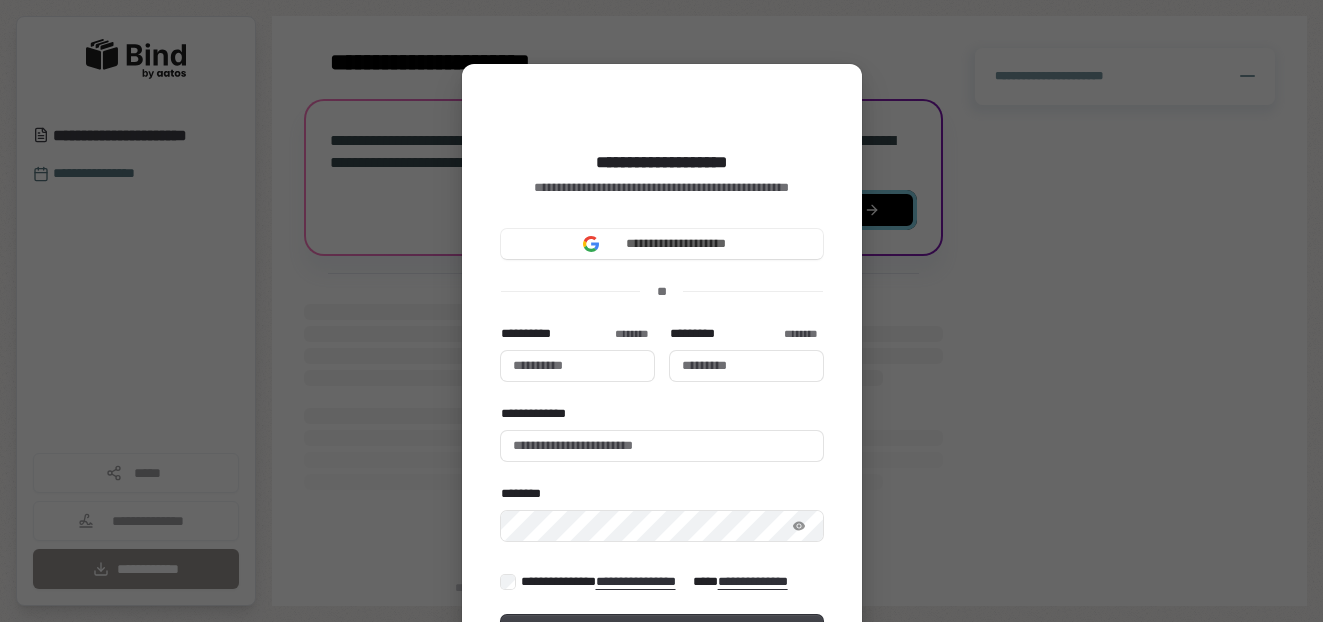type 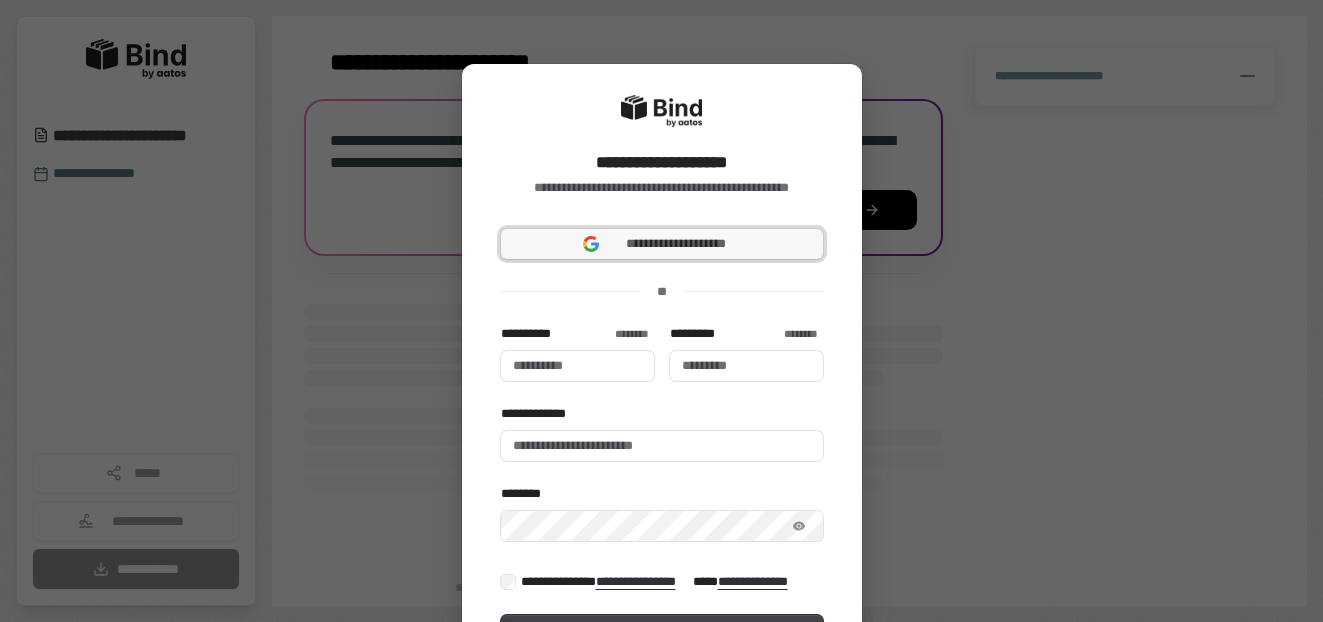 click on "**********" at bounding box center (662, 244) 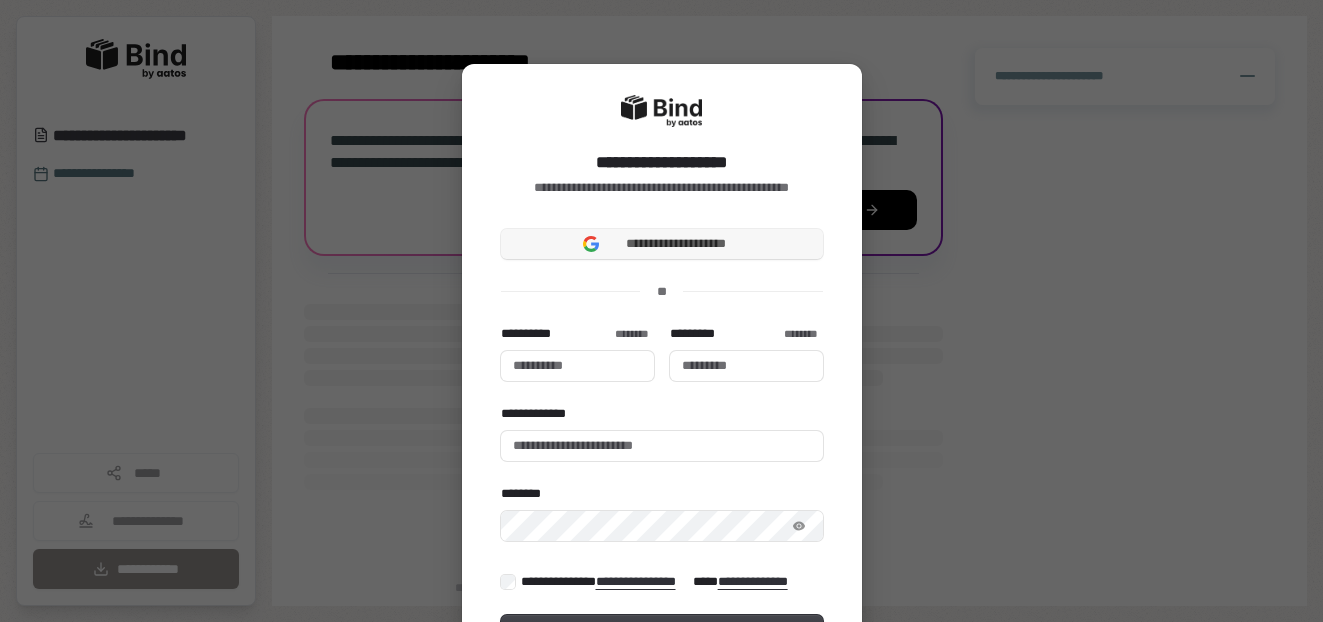 type 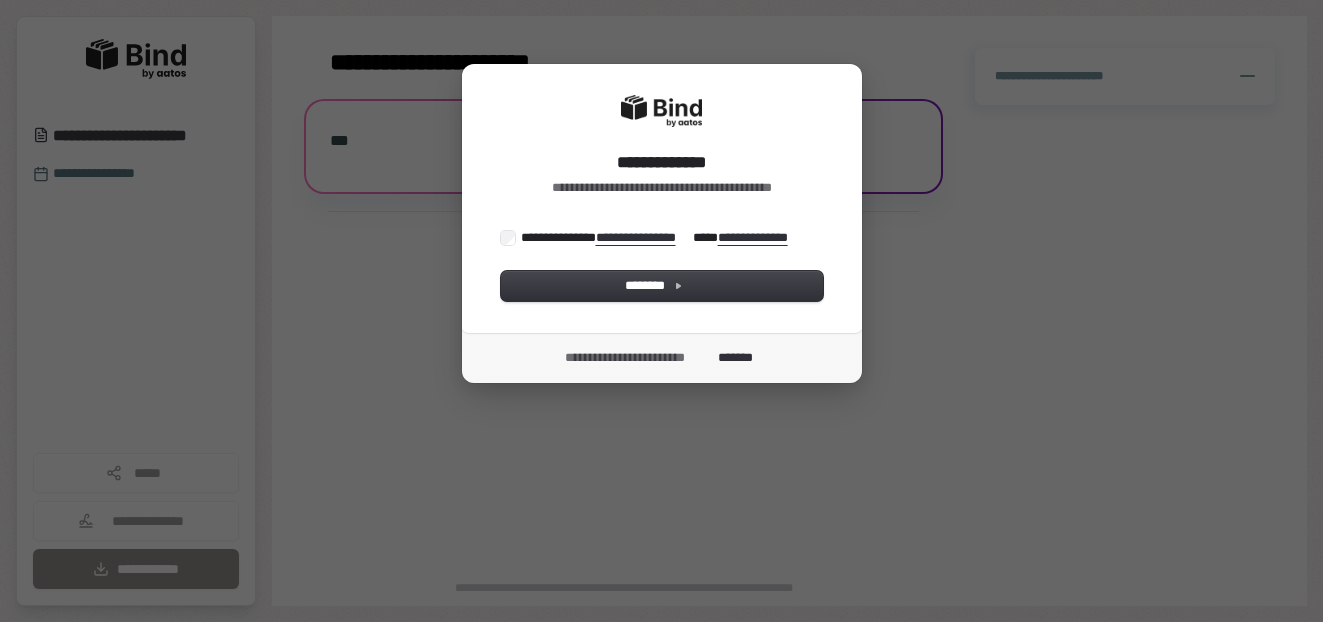 scroll, scrollTop: 0, scrollLeft: 0, axis: both 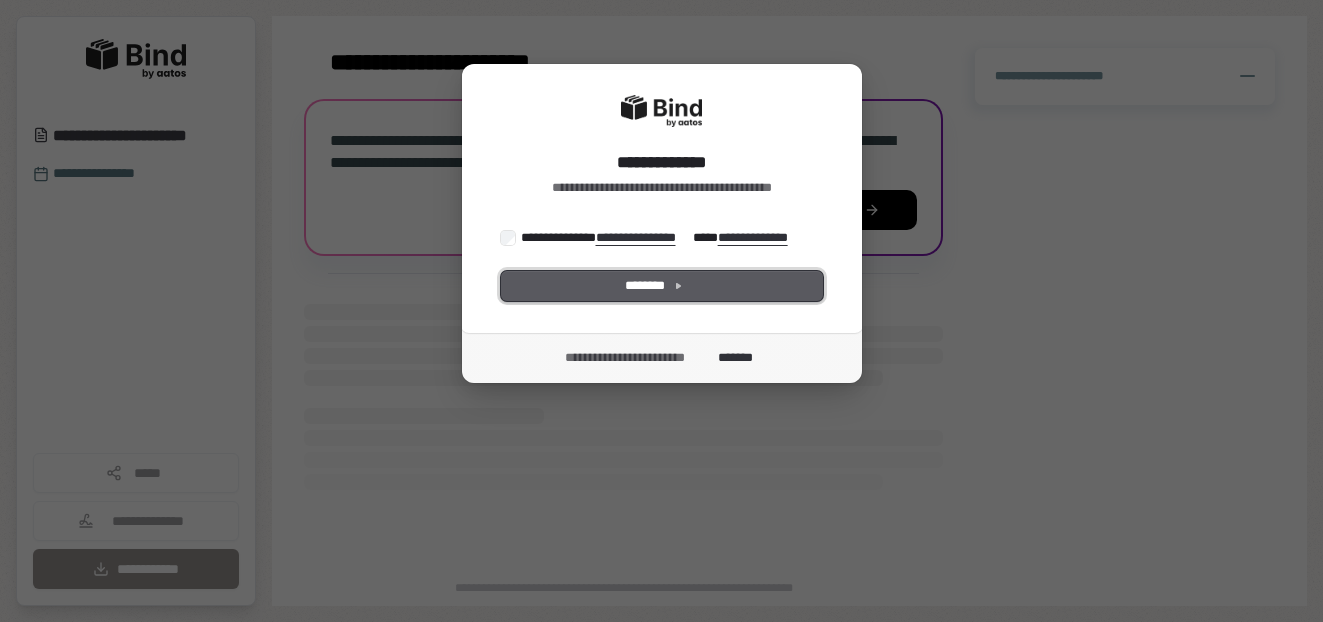 click on "********" at bounding box center [661, 286] 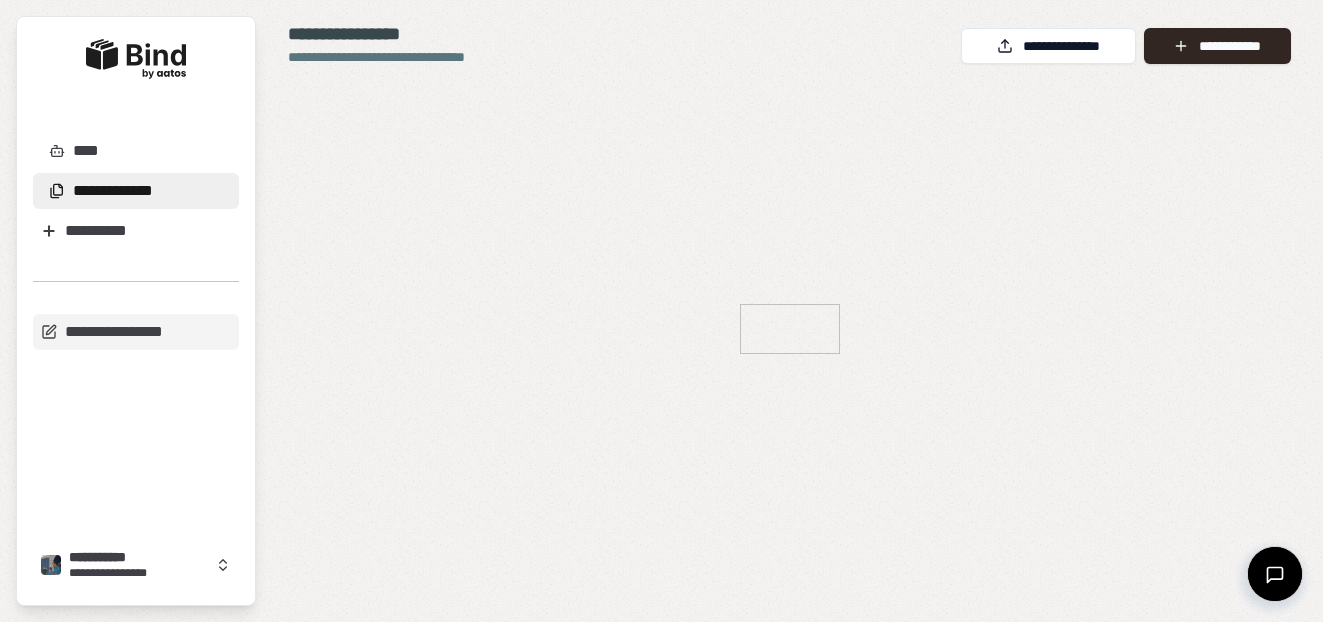 scroll, scrollTop: 0, scrollLeft: 0, axis: both 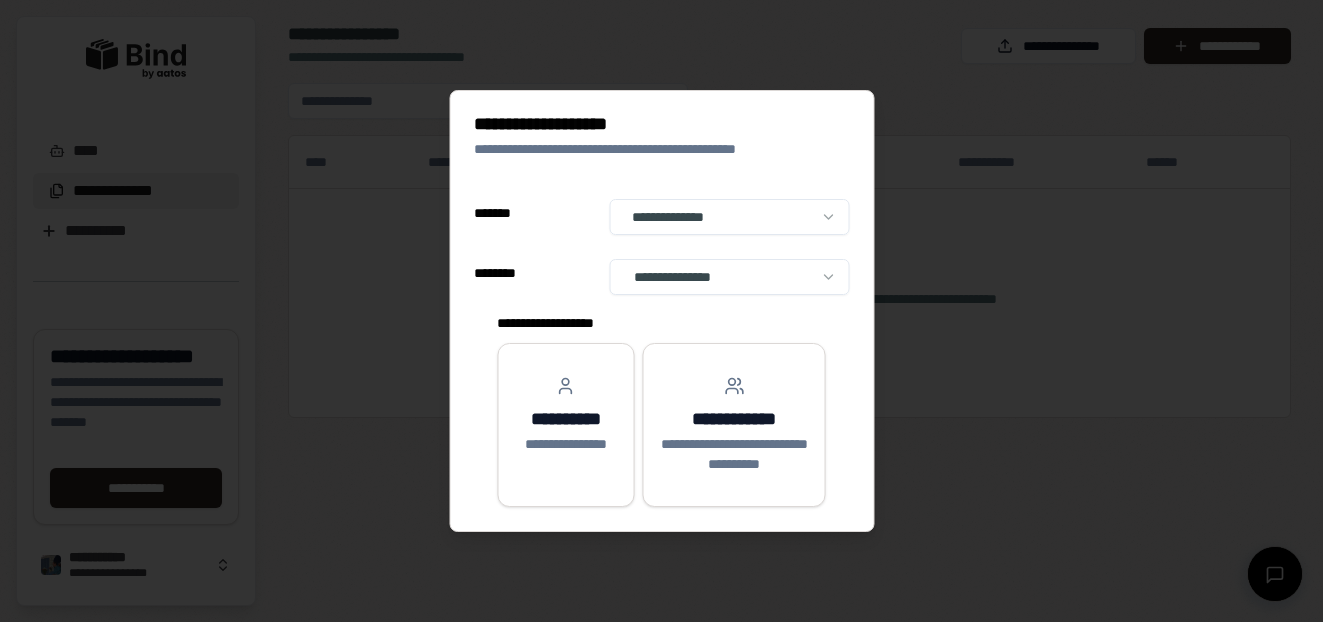 select on "******" 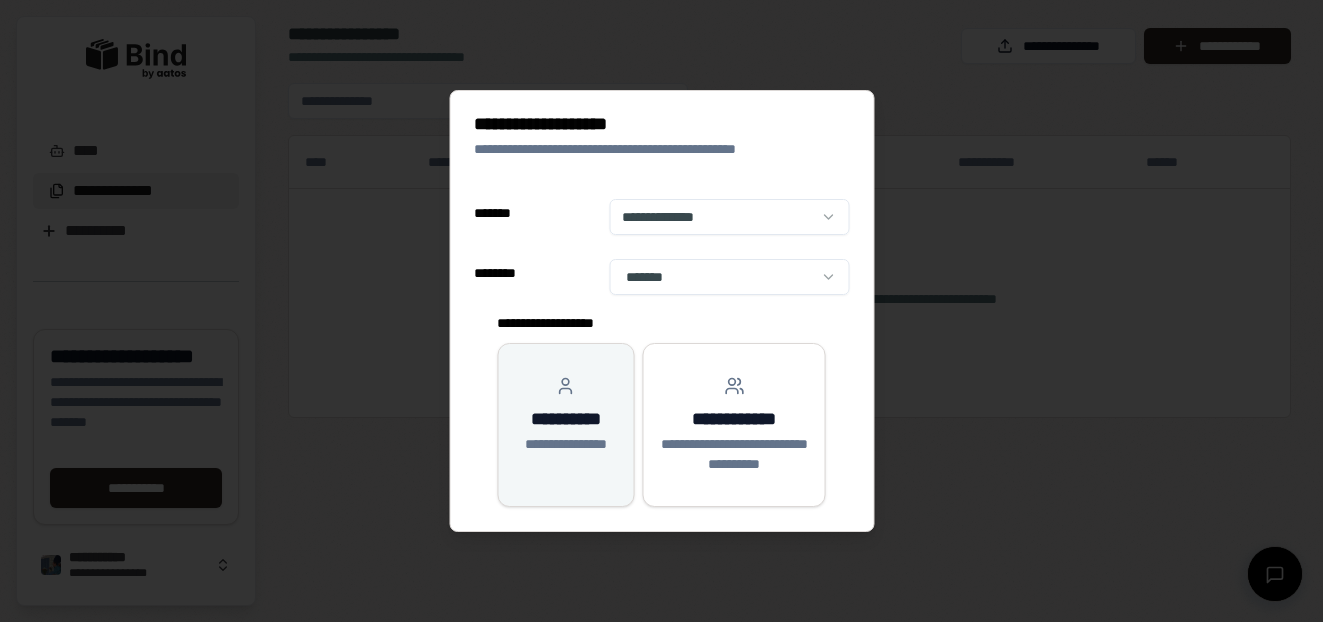 click on "**********" at bounding box center [565, 415] 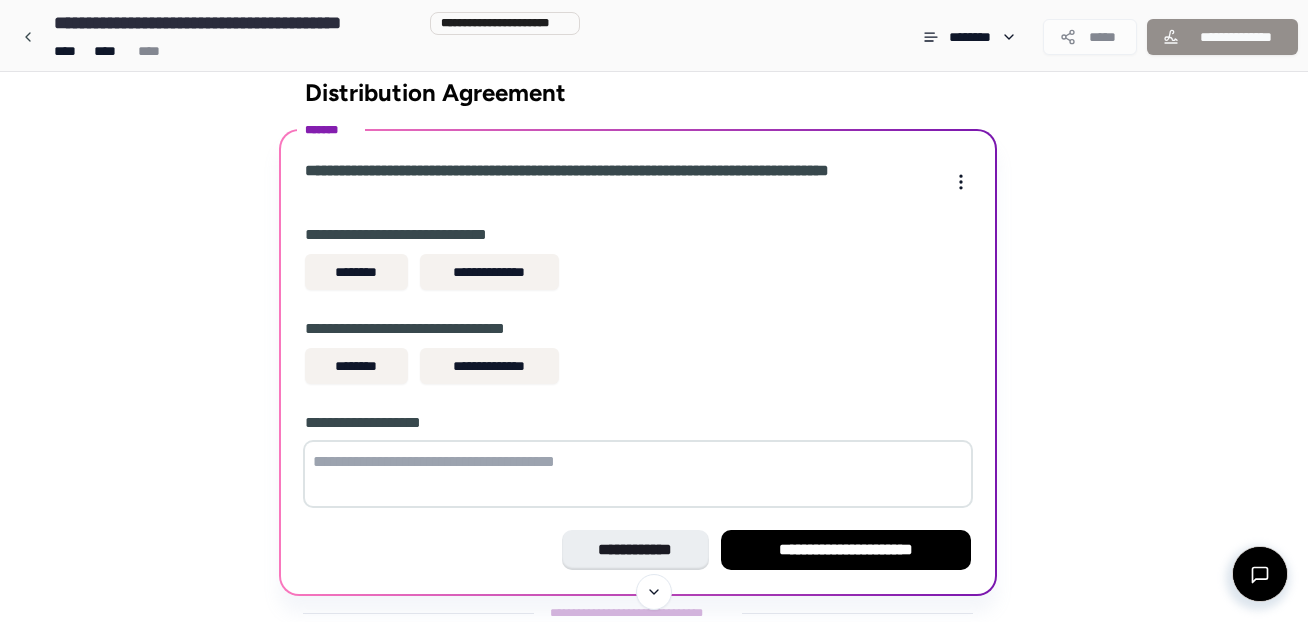 scroll, scrollTop: 21, scrollLeft: 0, axis: vertical 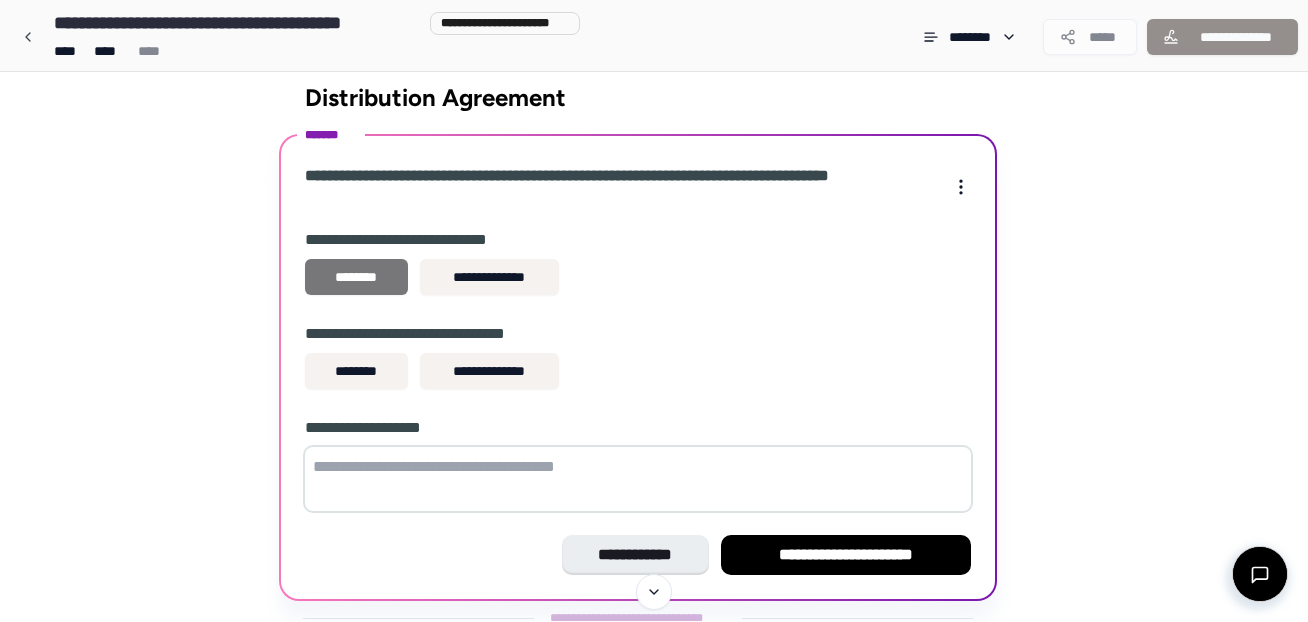 click on "********" at bounding box center [356, 277] 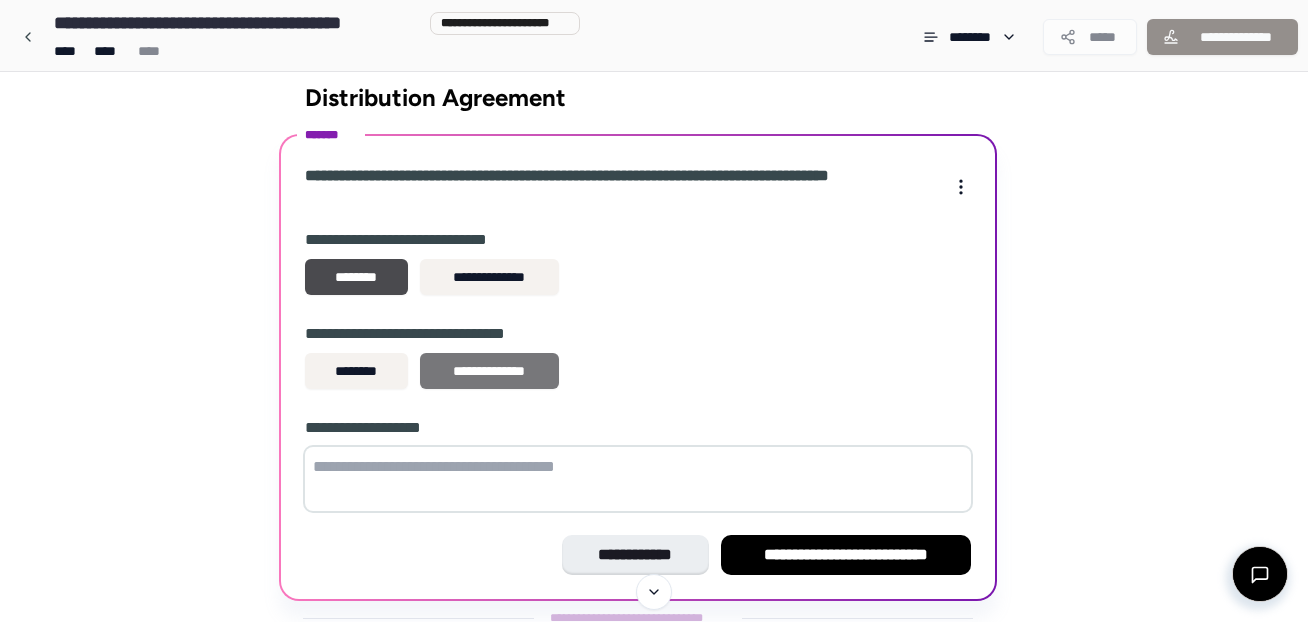 click on "**********" at bounding box center (489, 371) 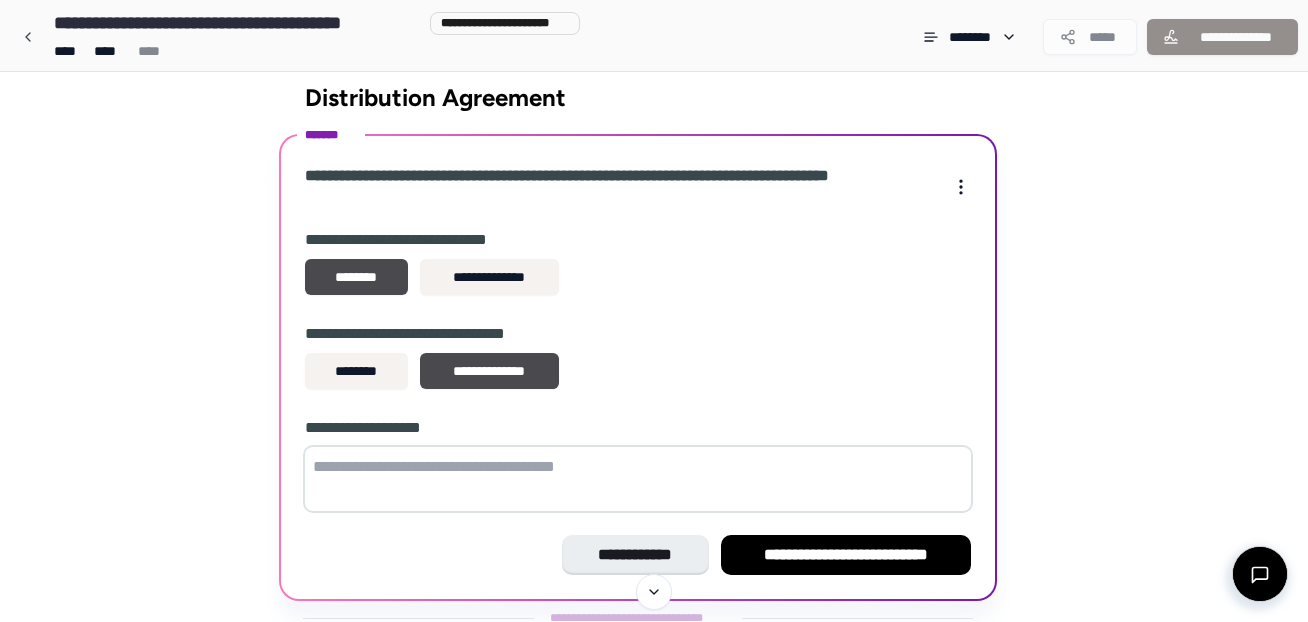 click at bounding box center (638, 479) 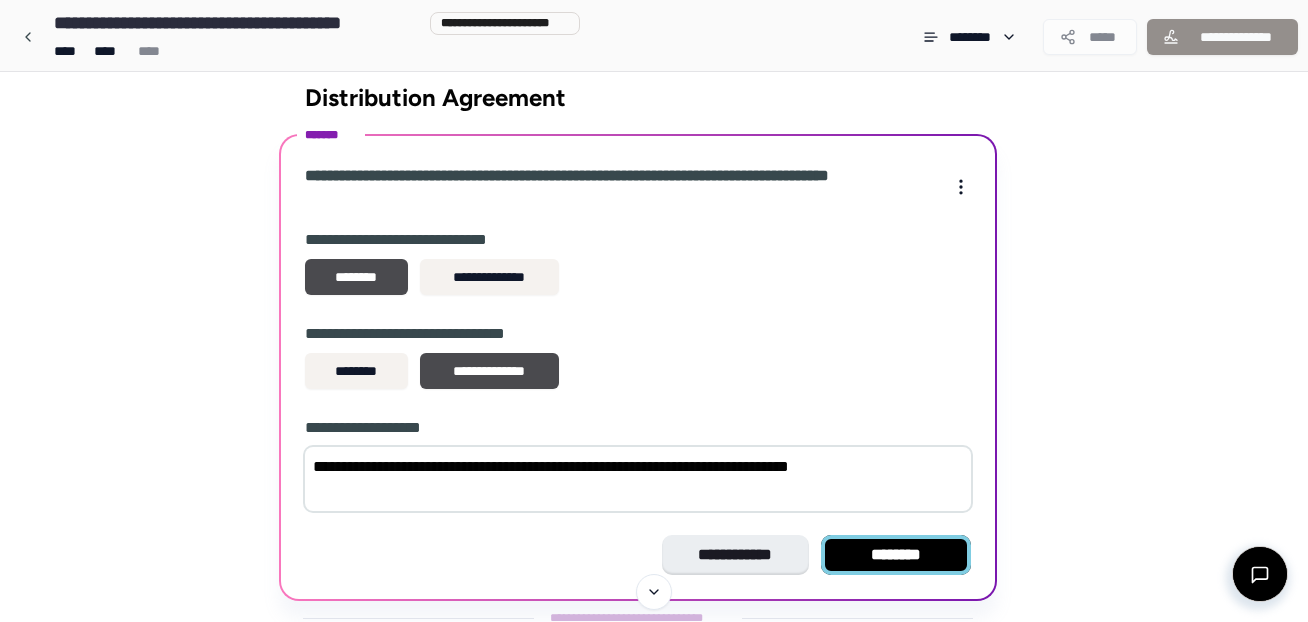 type on "**********" 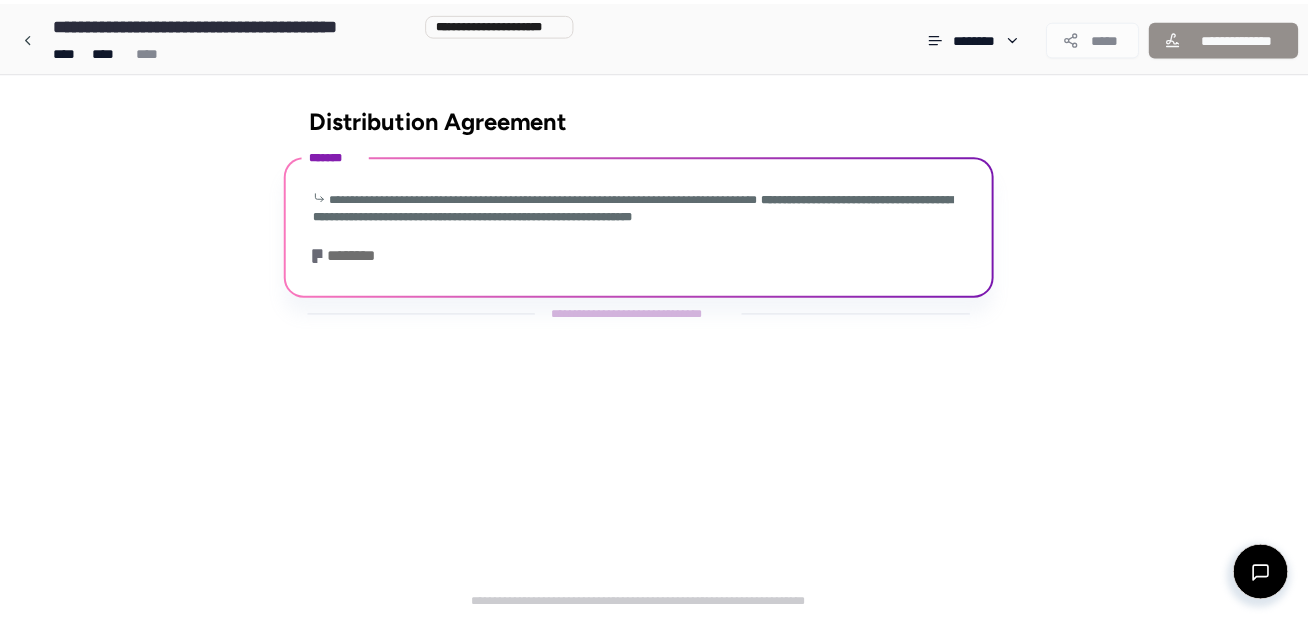 scroll, scrollTop: 459, scrollLeft: 0, axis: vertical 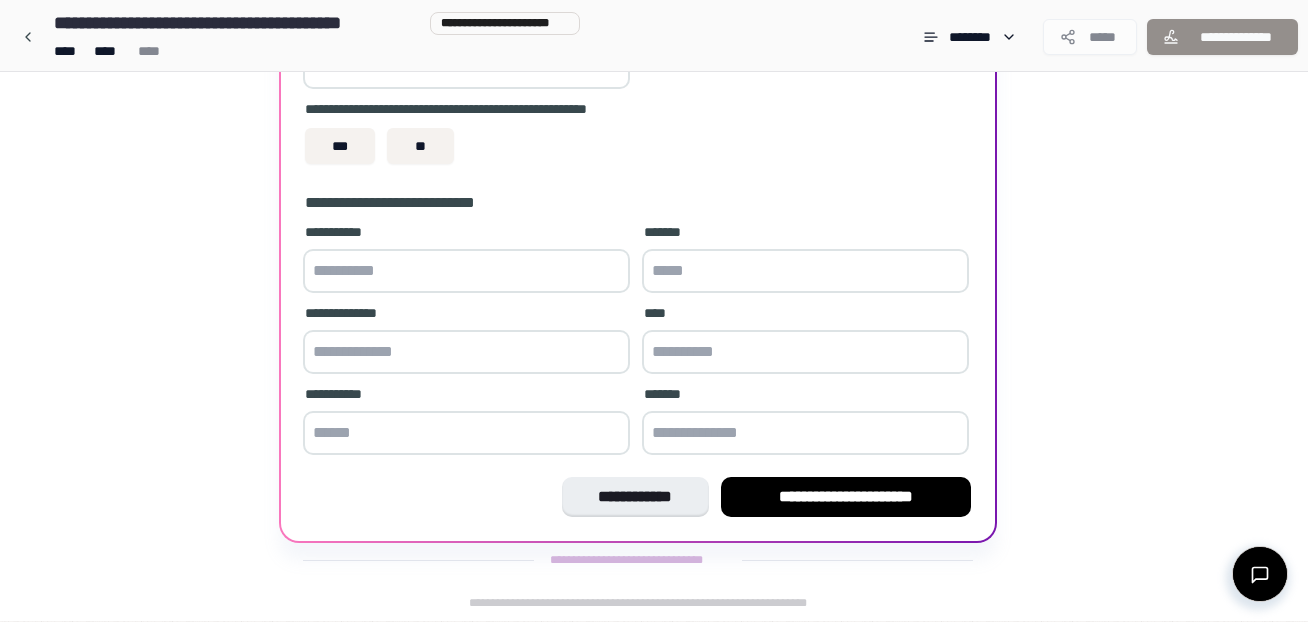 click at bounding box center [466, 271] 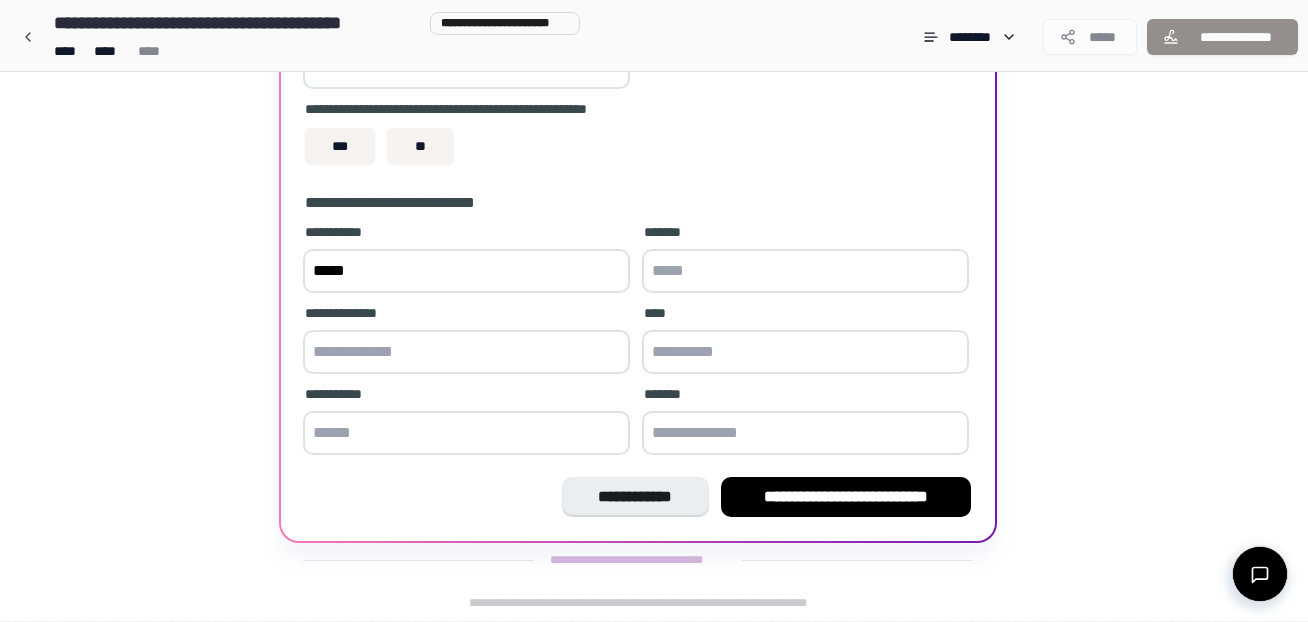 type on "*****" 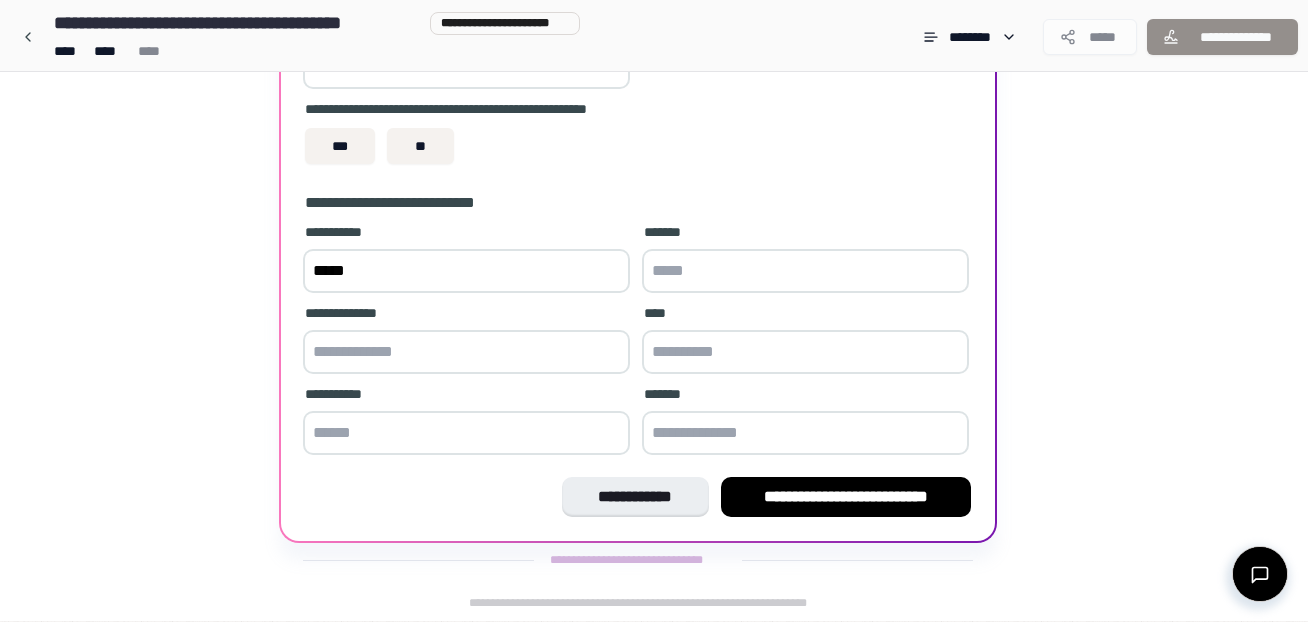 click at bounding box center [805, 271] 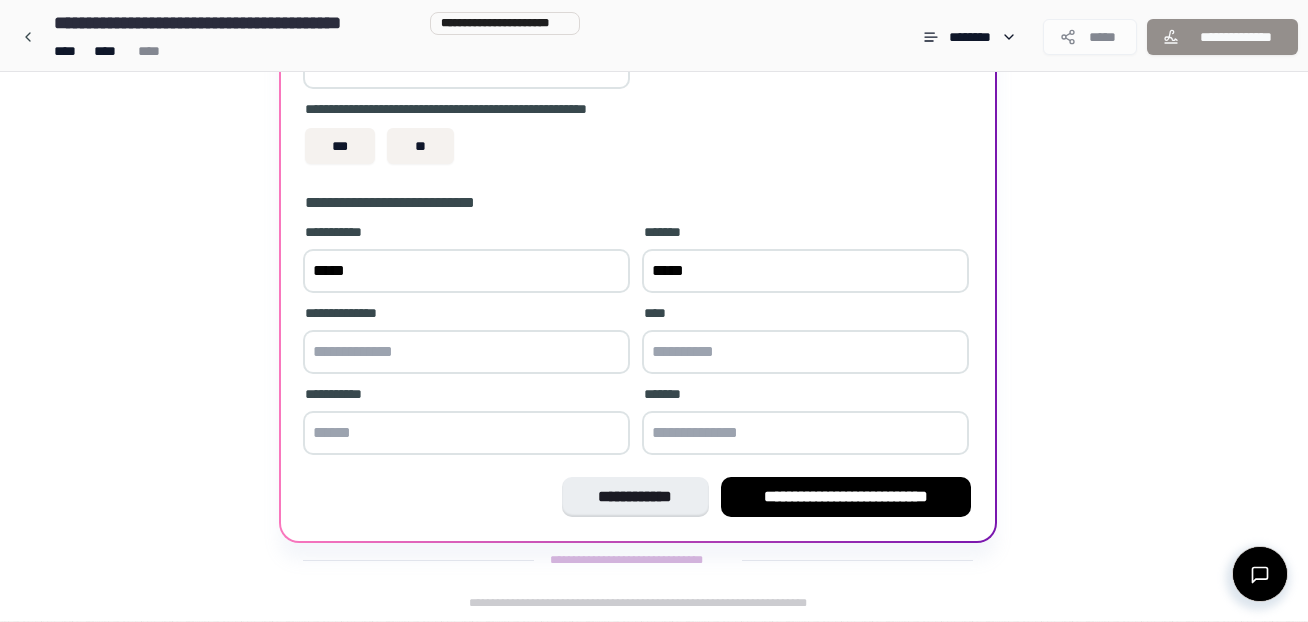 type on "*****" 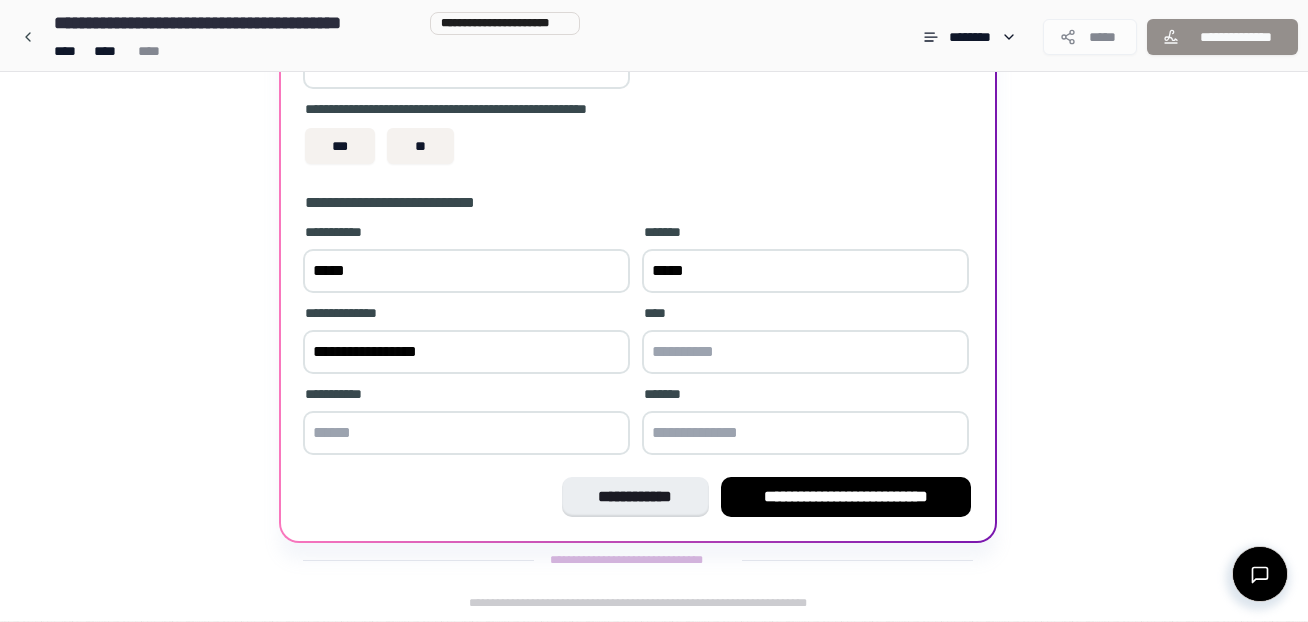 type on "**********" 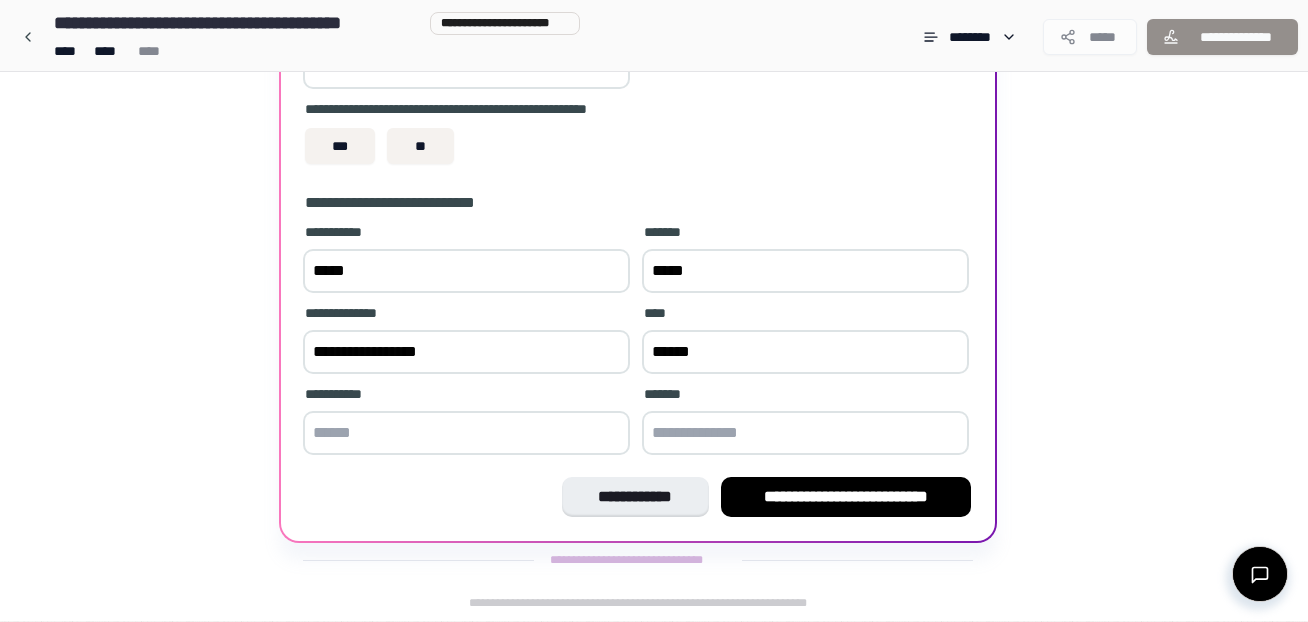 type on "******" 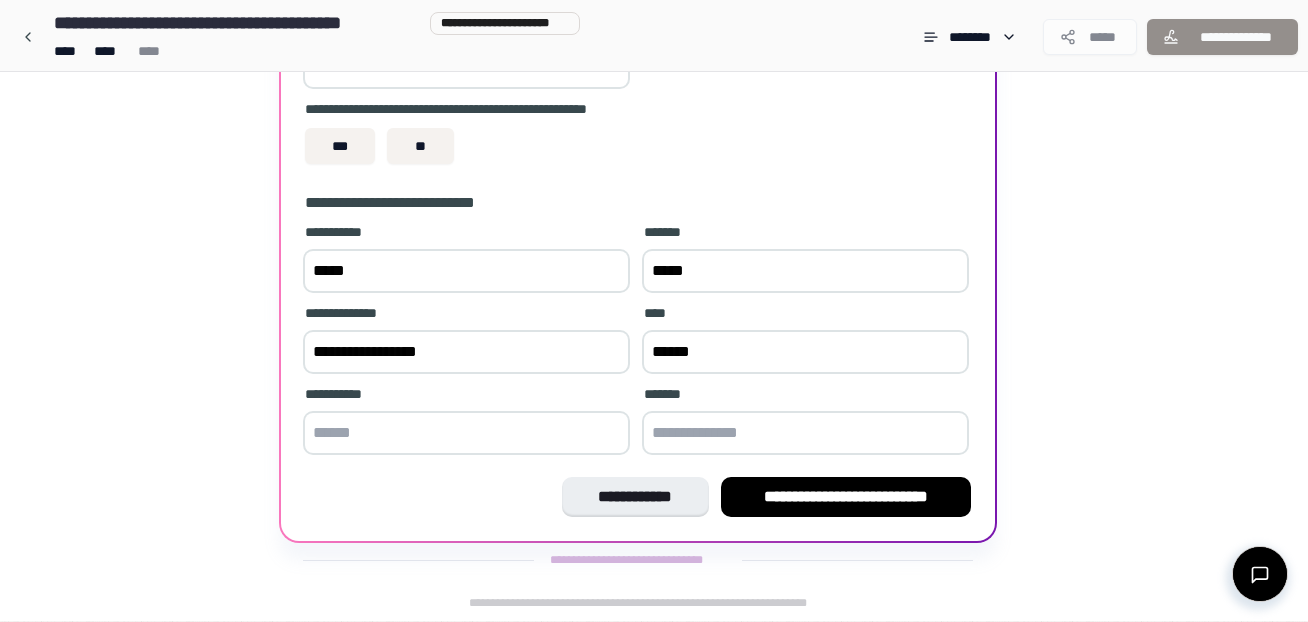 click at bounding box center (466, 433) 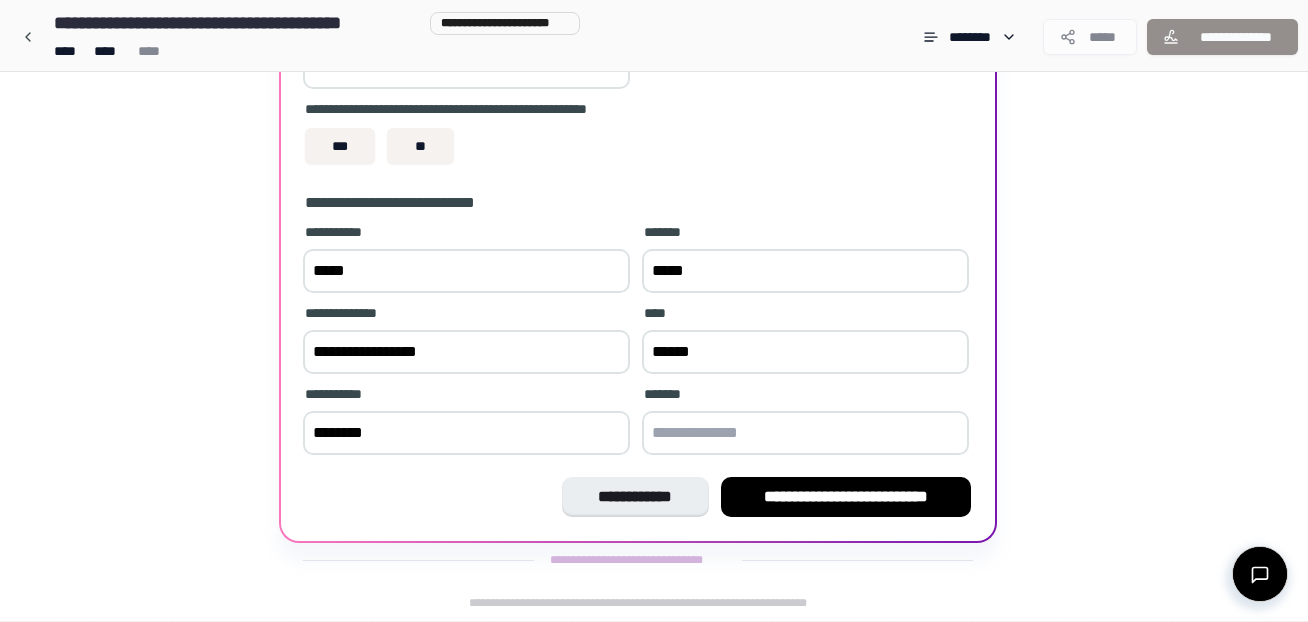 type on "********" 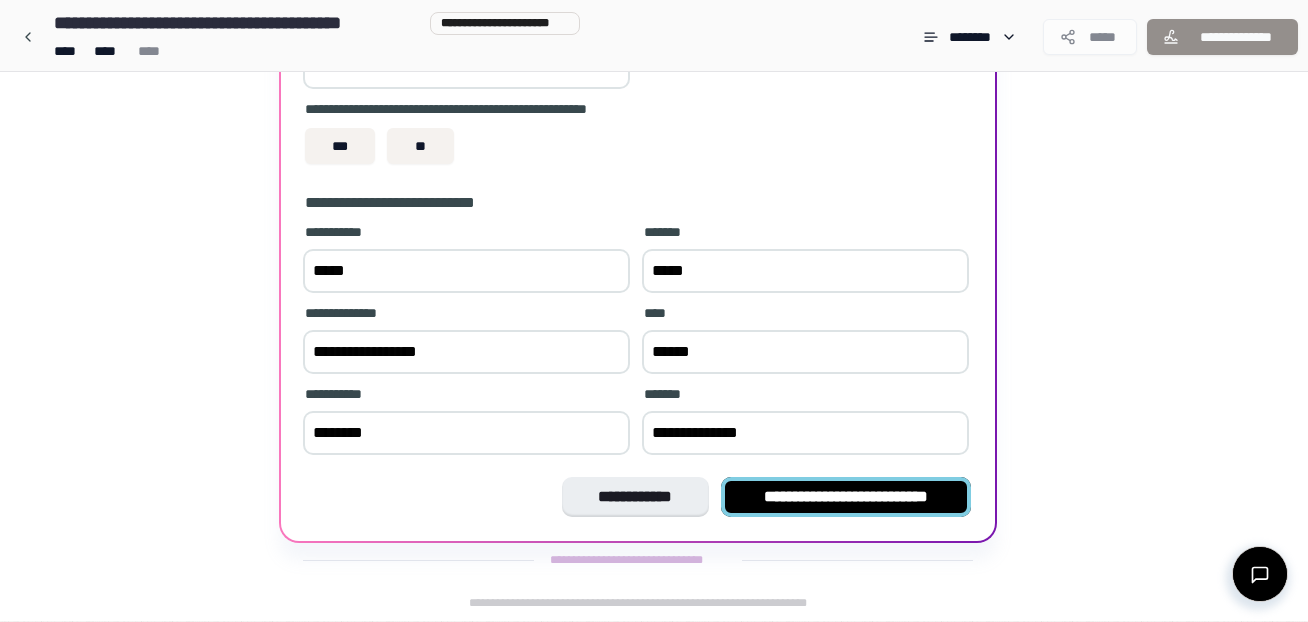 type on "**********" 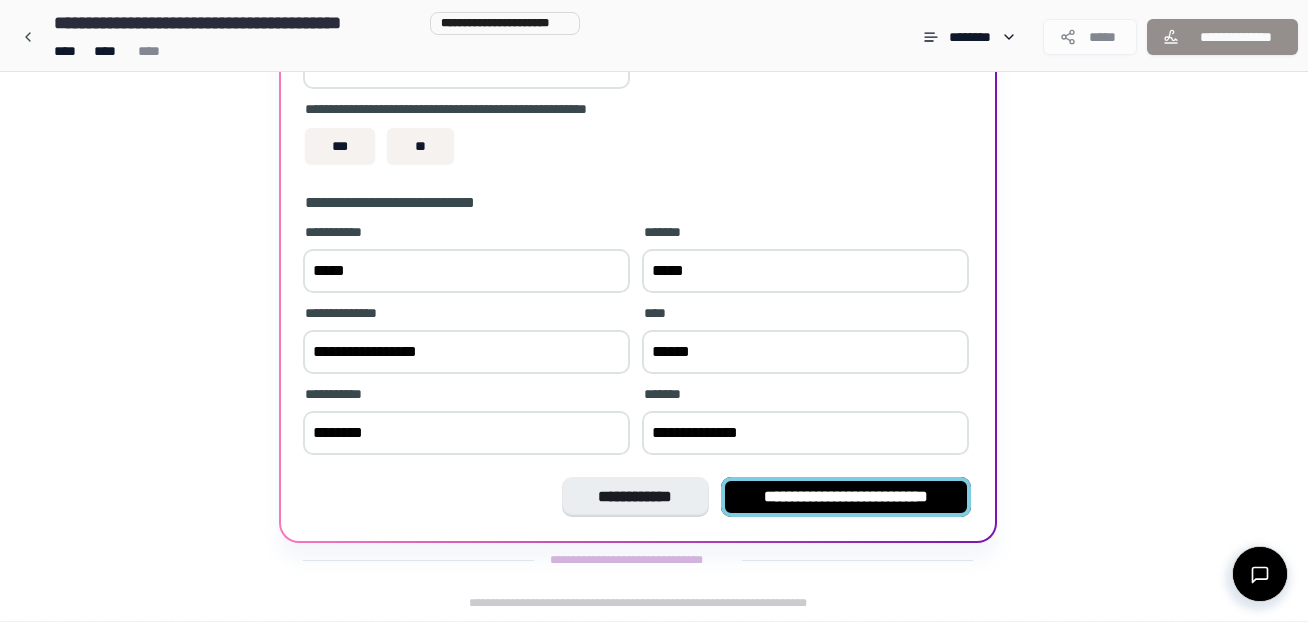 click on "**********" at bounding box center [846, 497] 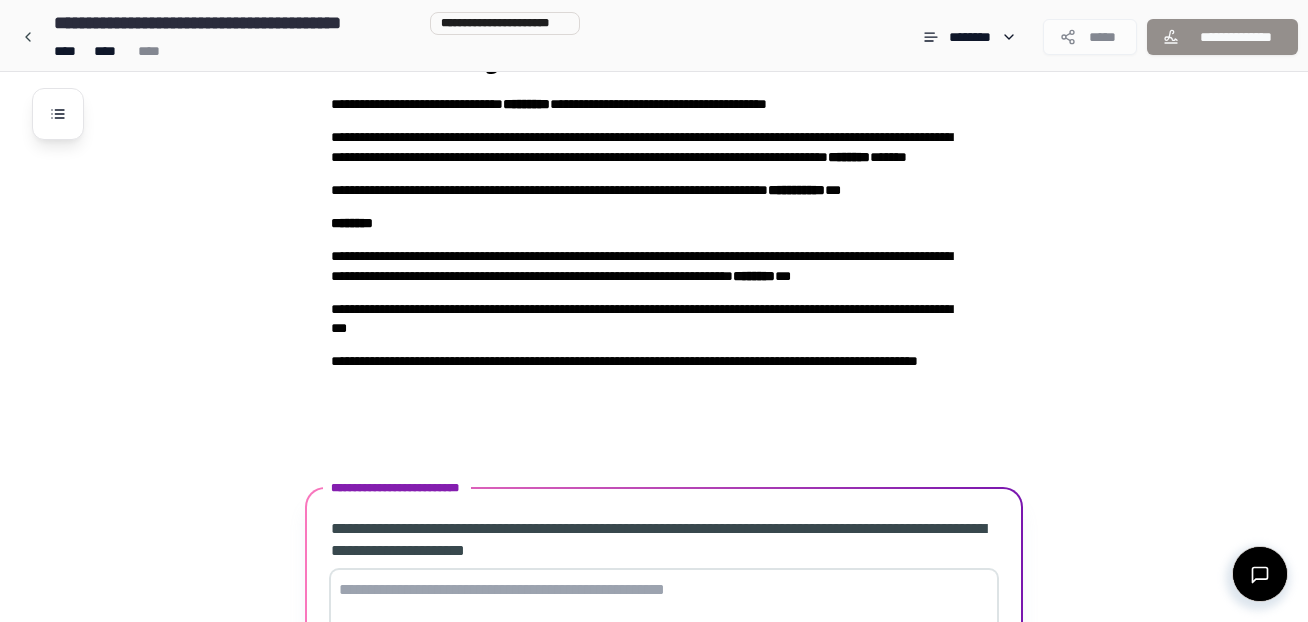 scroll, scrollTop: 238, scrollLeft: 0, axis: vertical 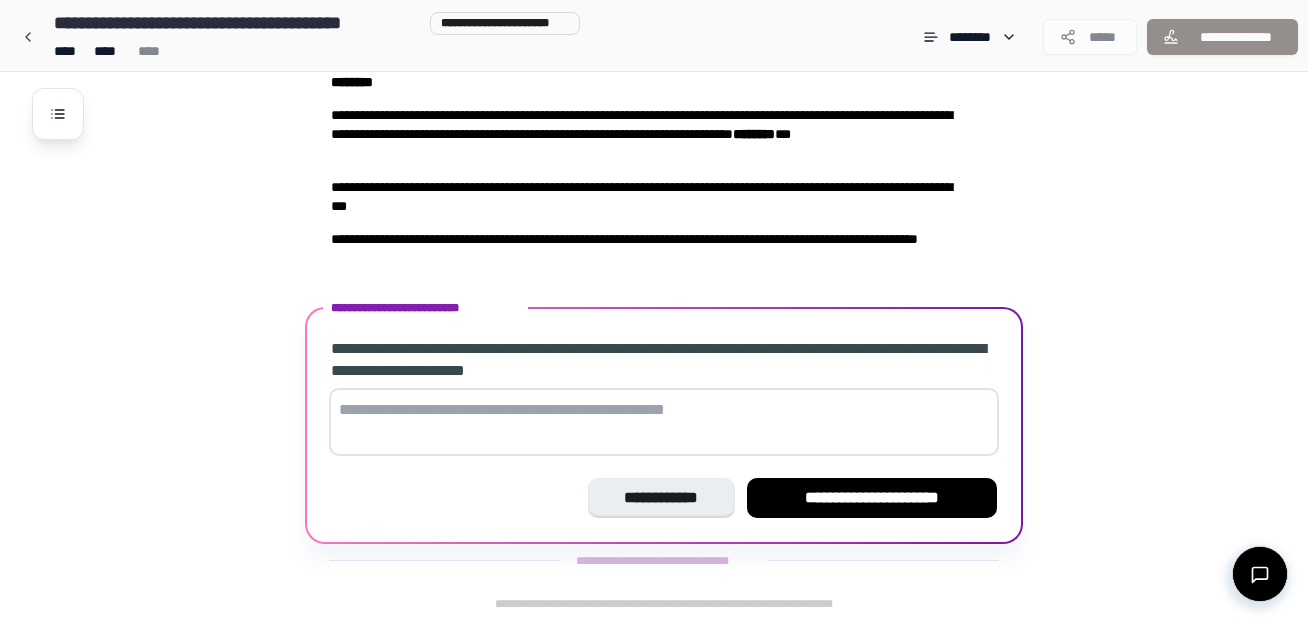 click at bounding box center (664, 422) 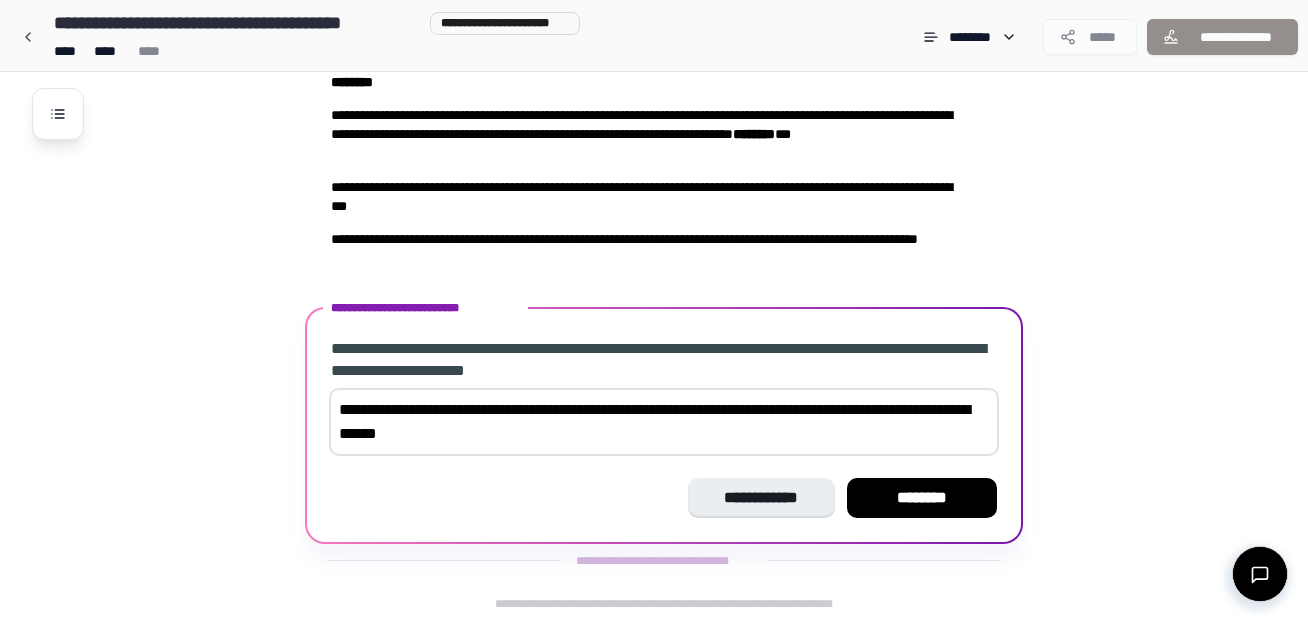 click on "**********" at bounding box center [664, 422] 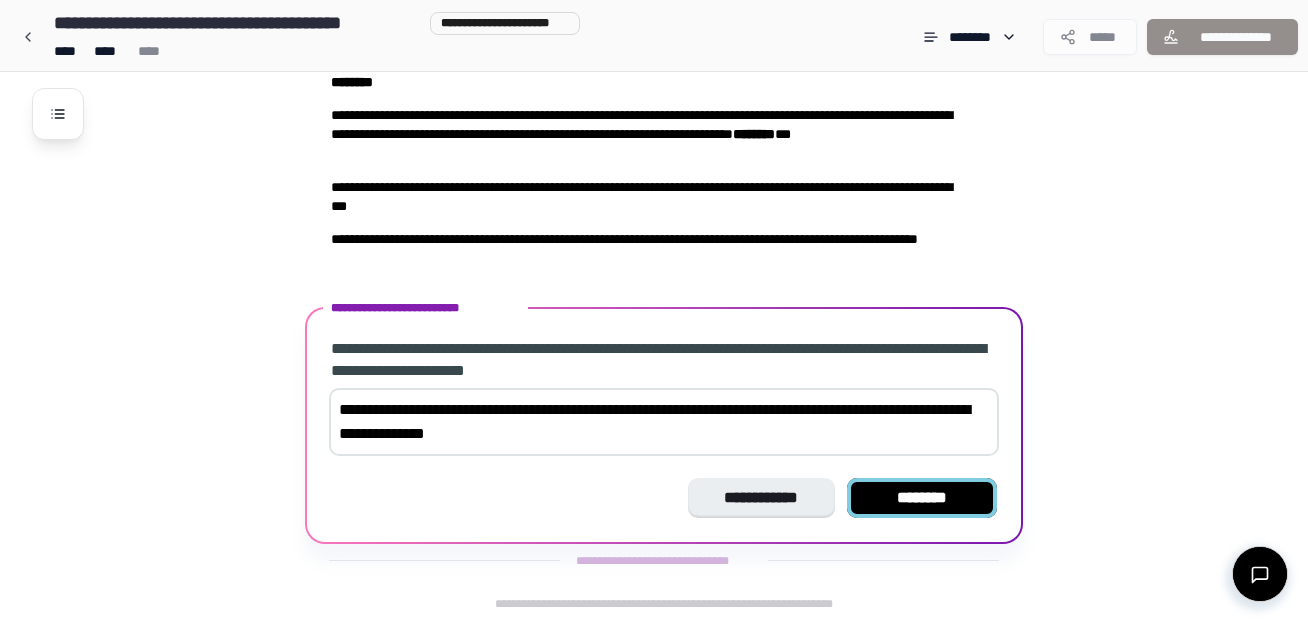 type on "**********" 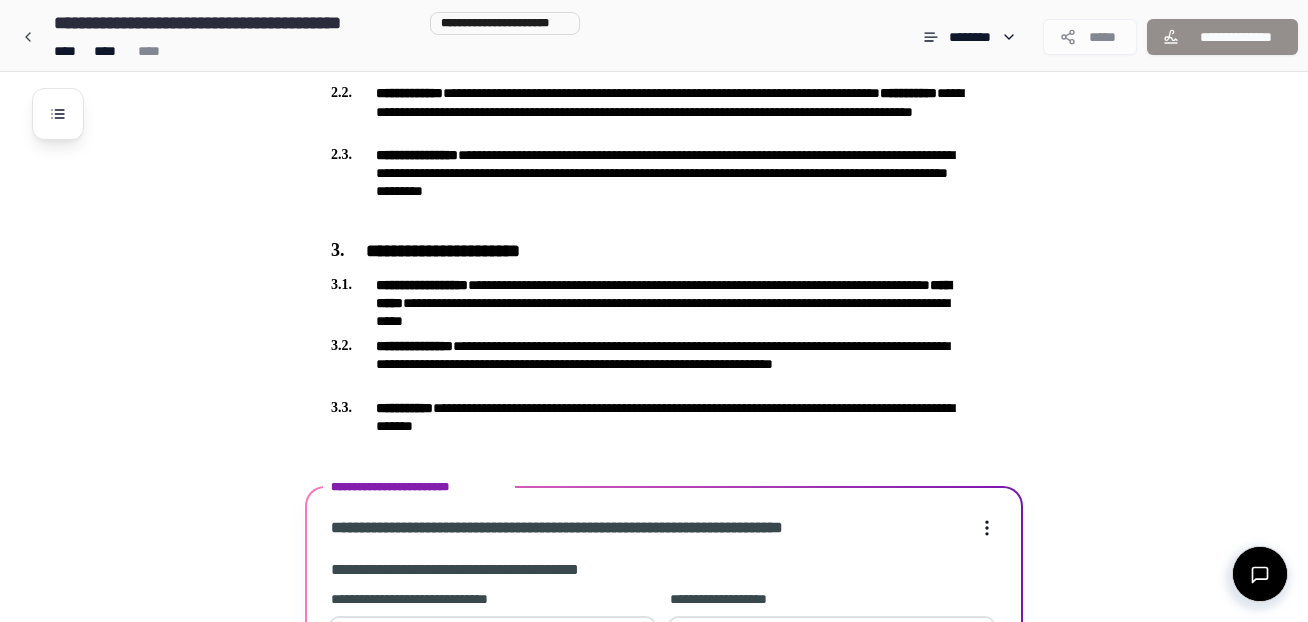 scroll, scrollTop: 1226, scrollLeft: 0, axis: vertical 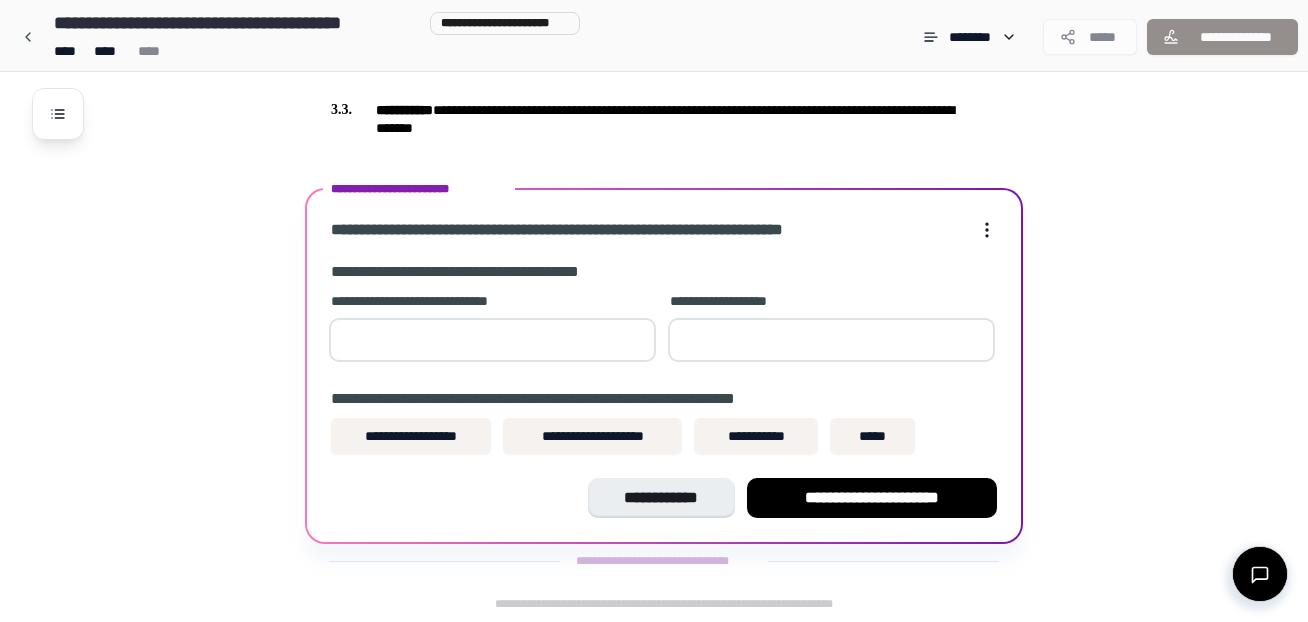 type on "**" 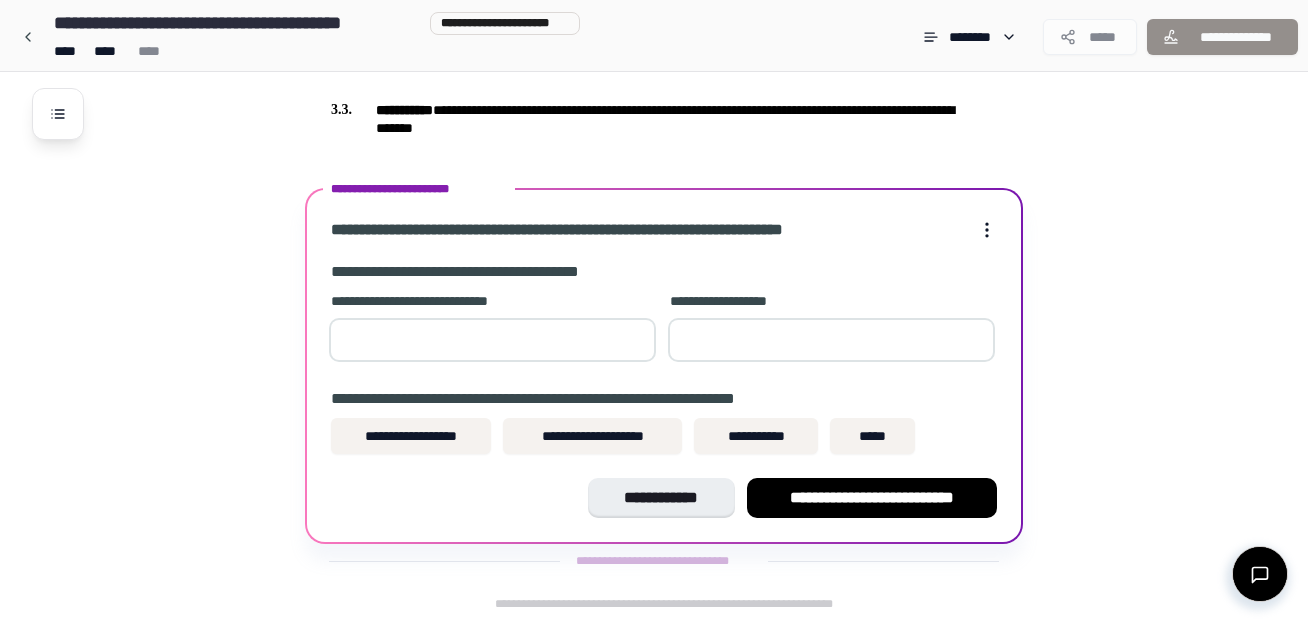type on "*" 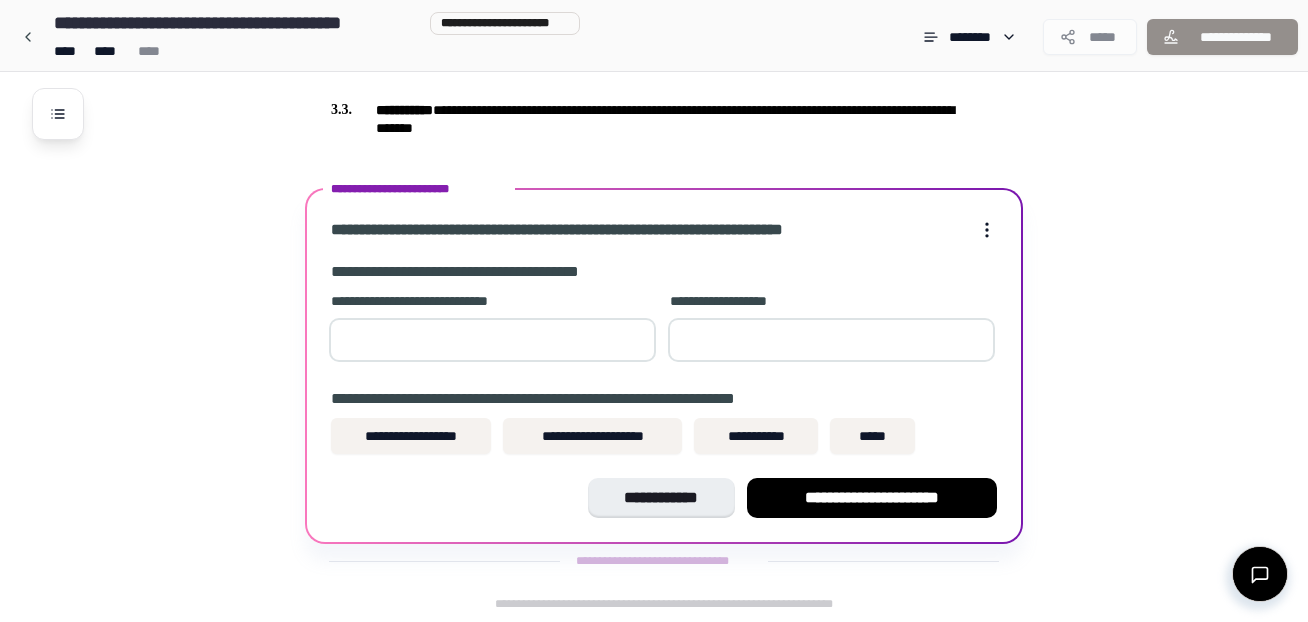 type on "*" 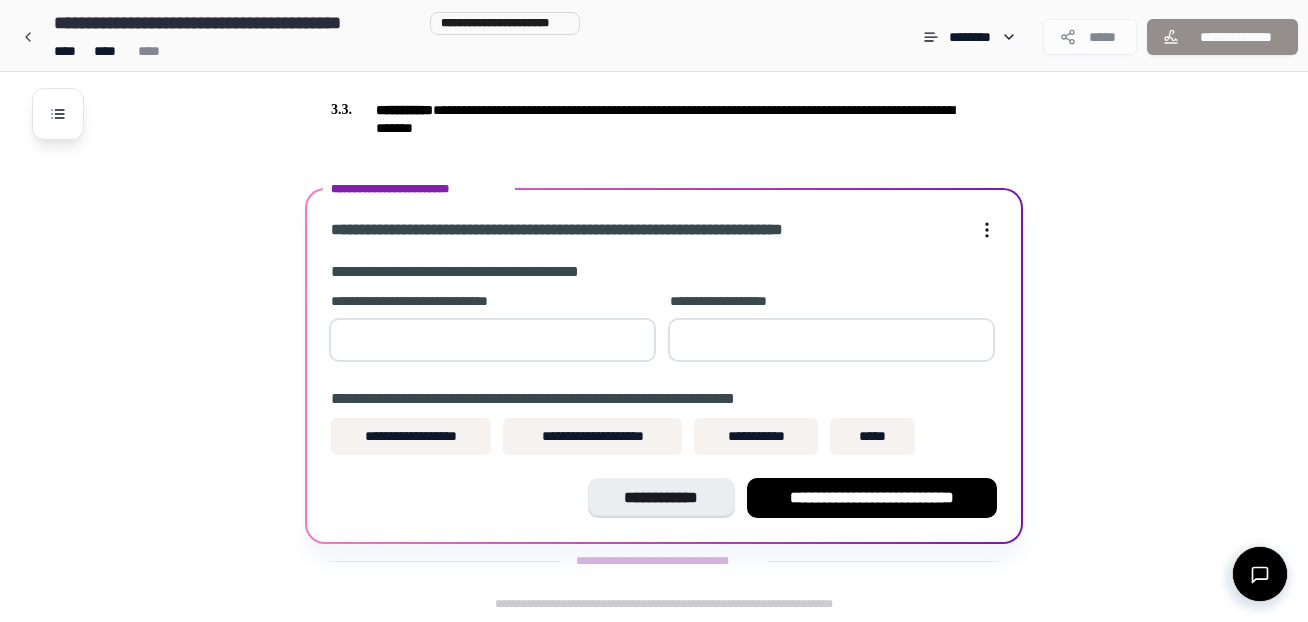 click at bounding box center [831, 340] 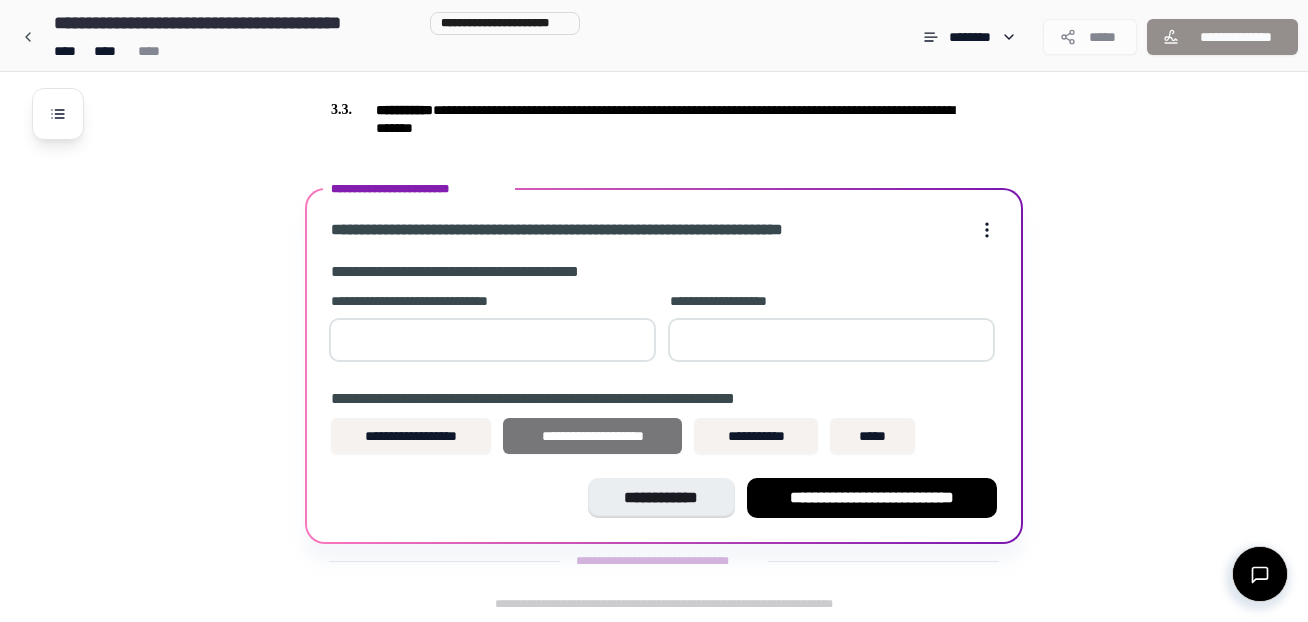 type on "**" 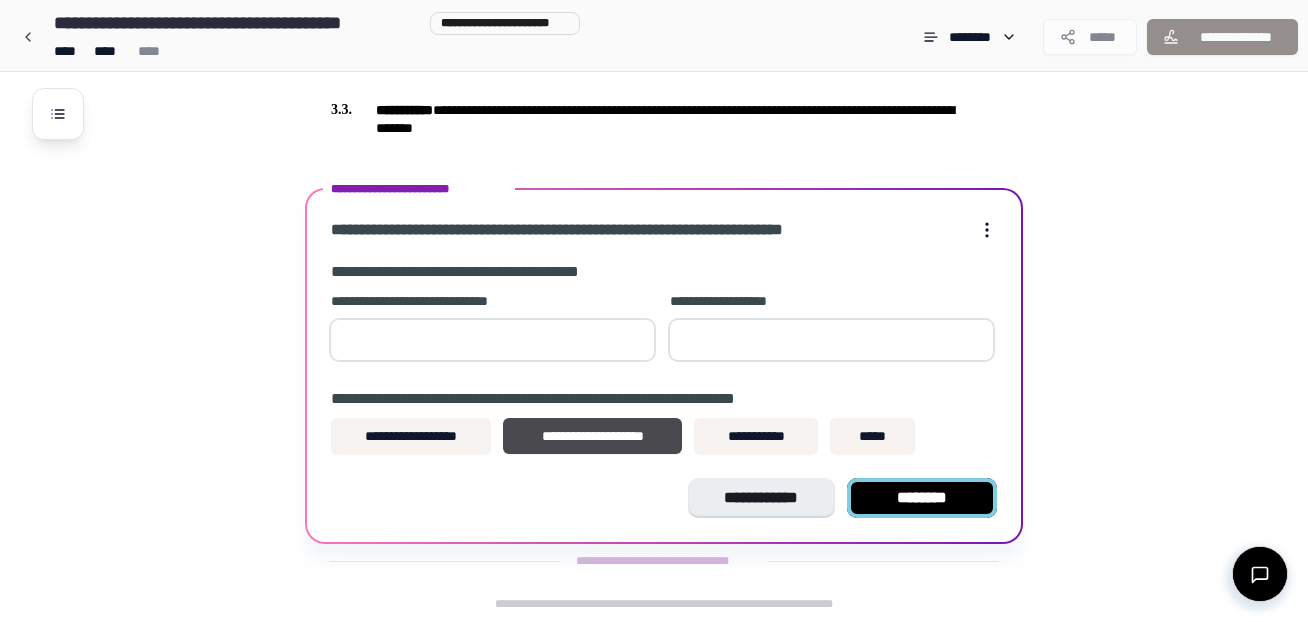 click on "********" at bounding box center (922, 498) 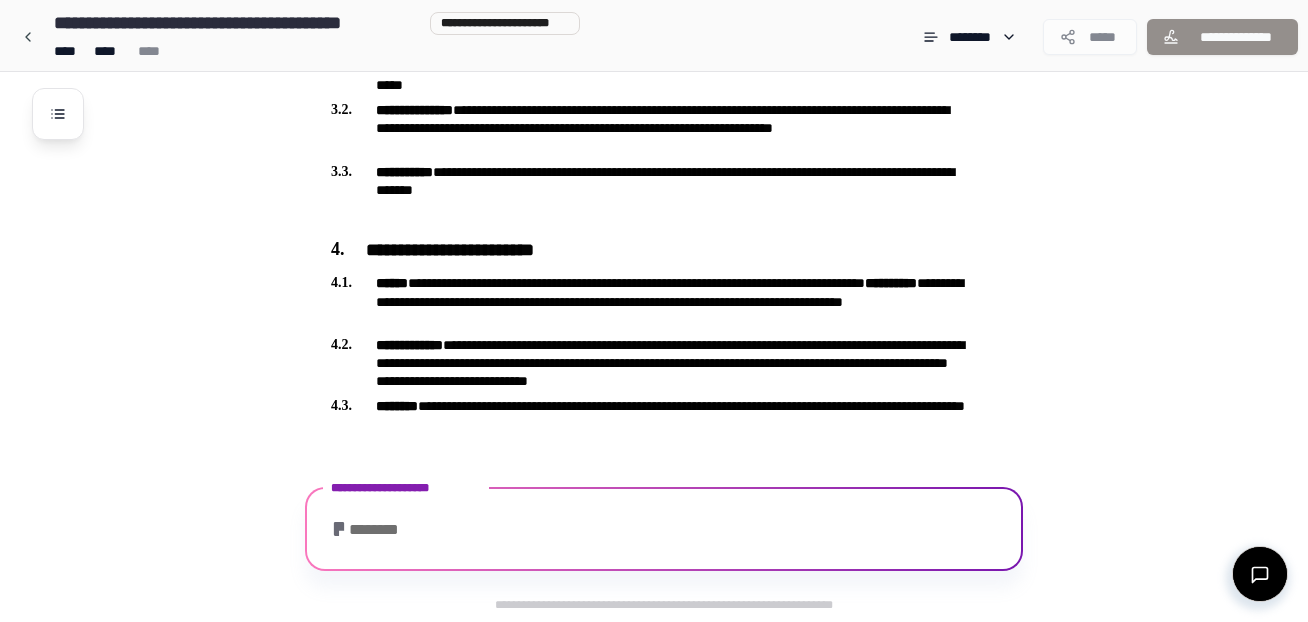 scroll, scrollTop: 1498, scrollLeft: 0, axis: vertical 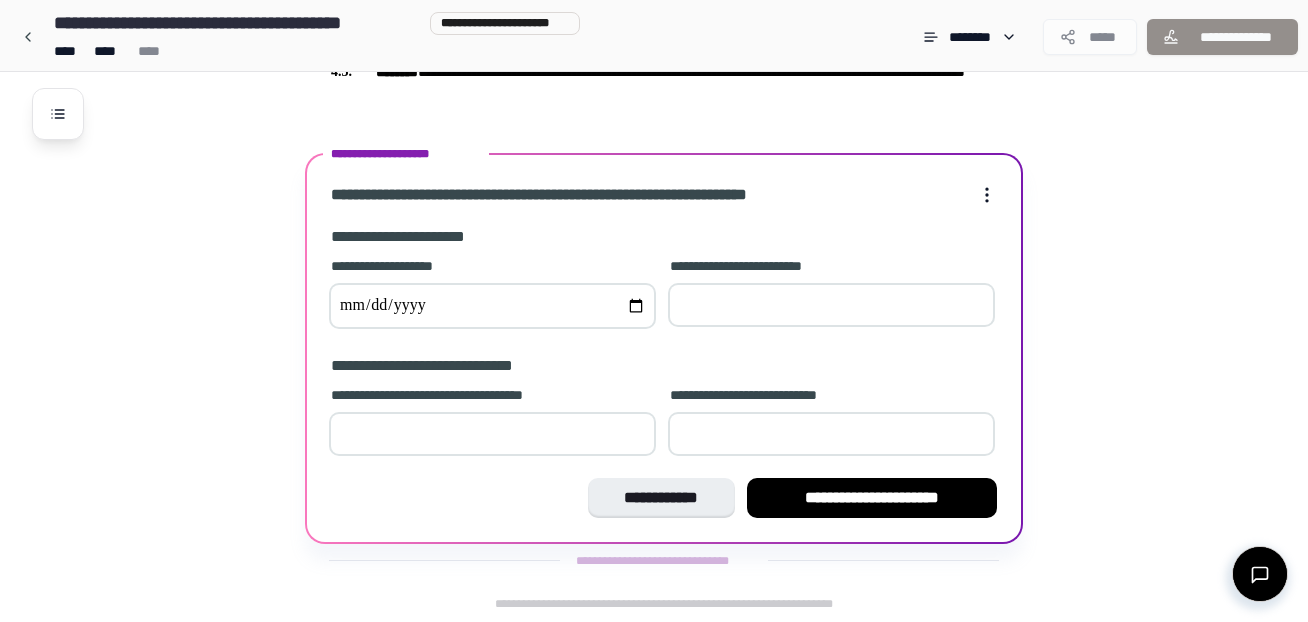 click at bounding box center [492, 306] 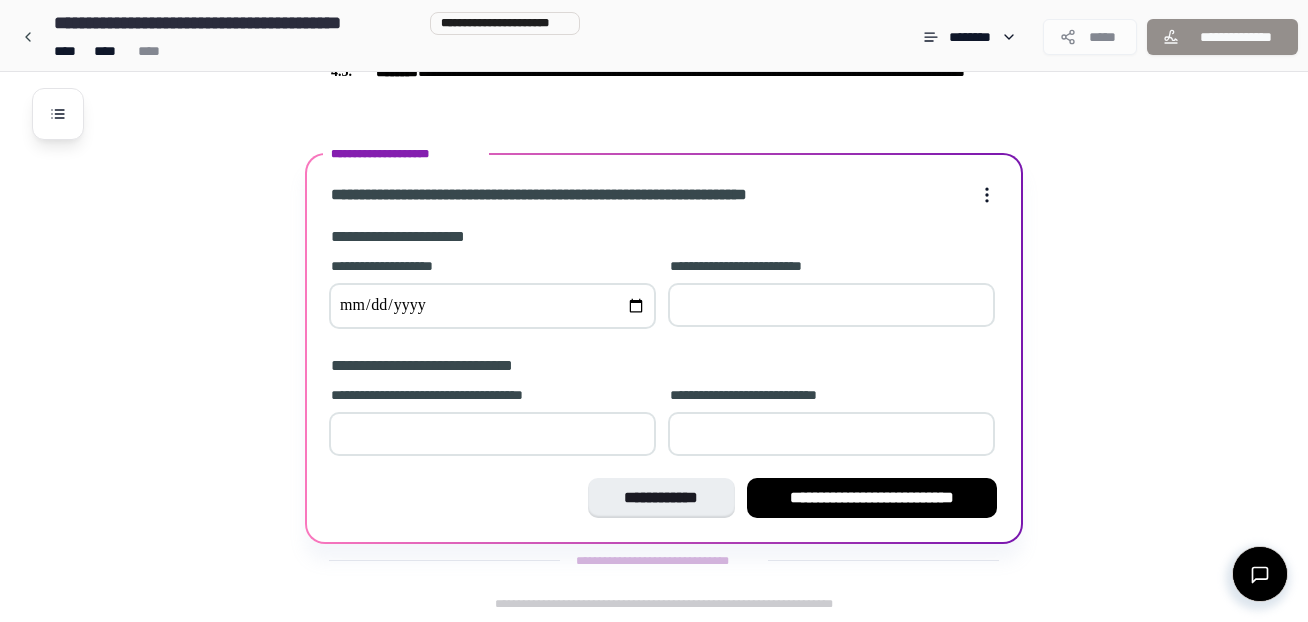 type on "**********" 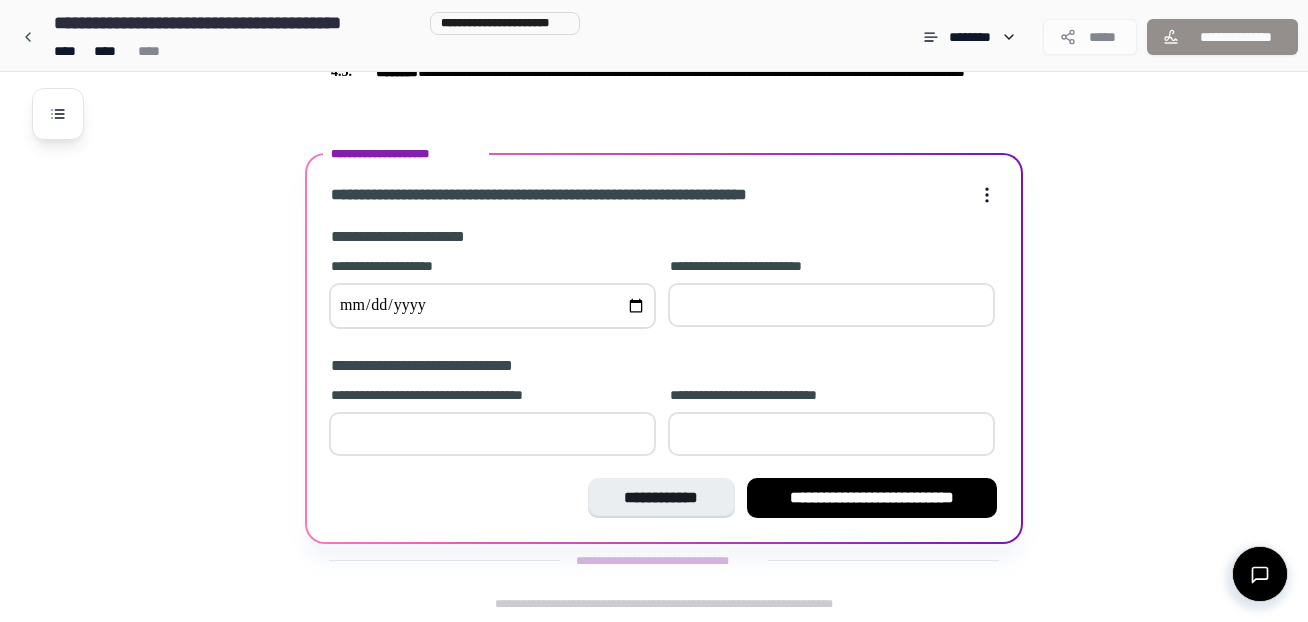 click on "*" at bounding box center (831, 305) 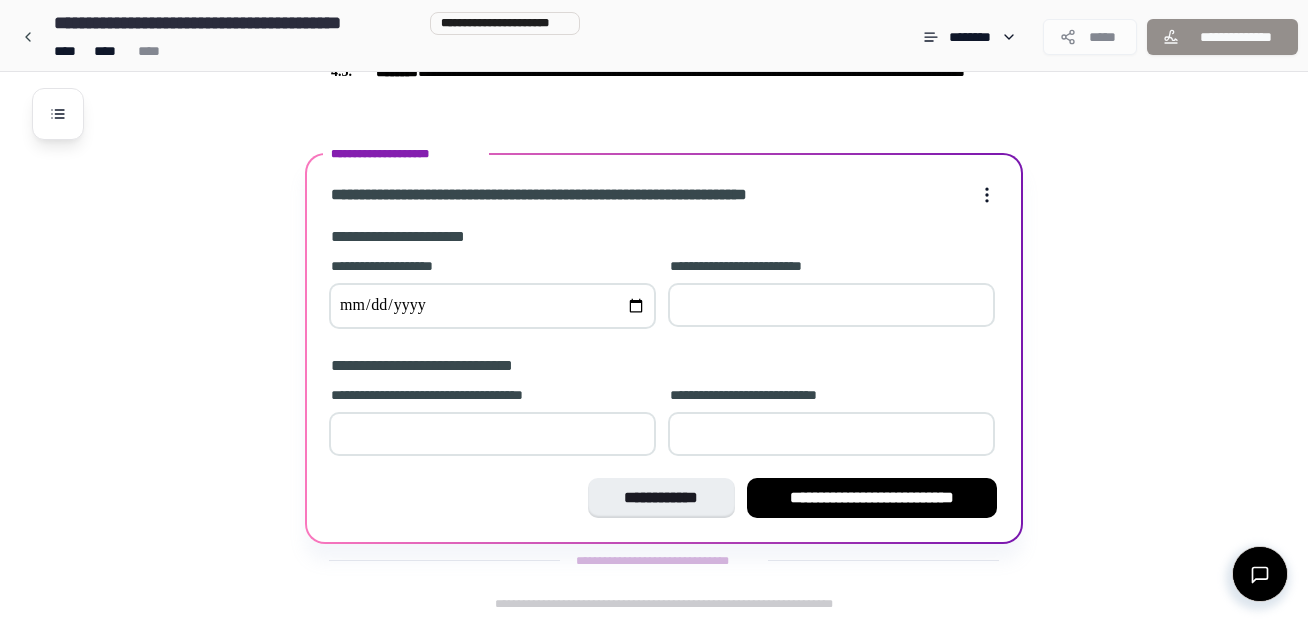 click on "*" at bounding box center [831, 305] 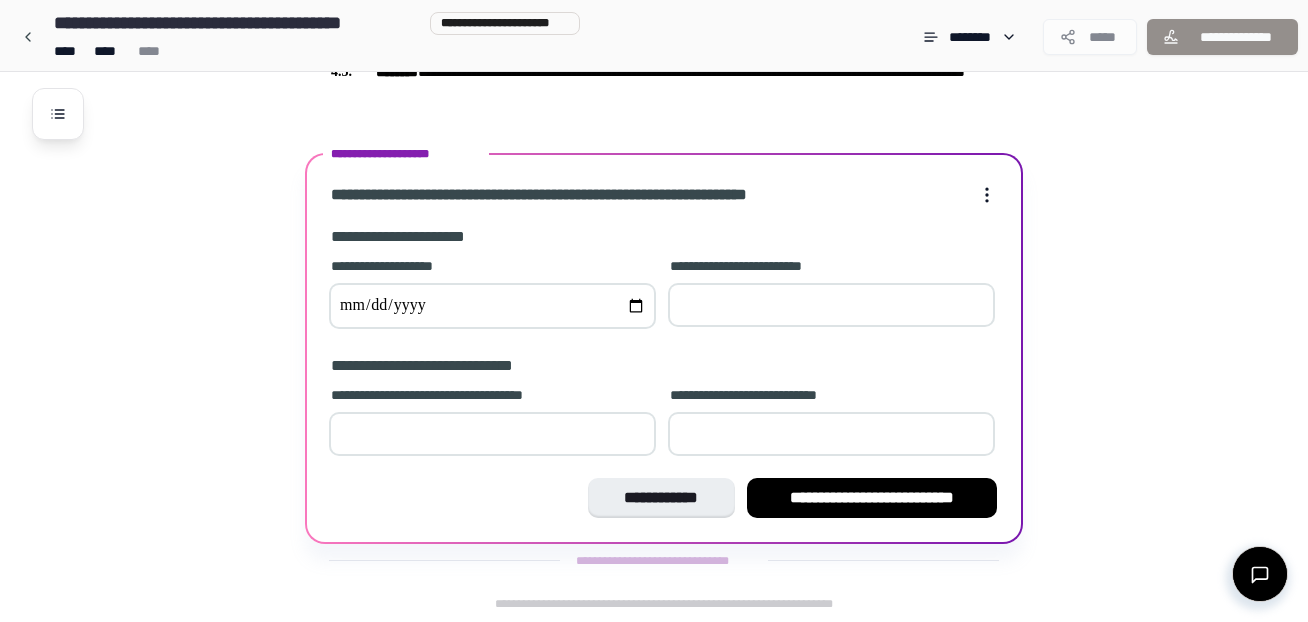 click on "*" at bounding box center [831, 305] 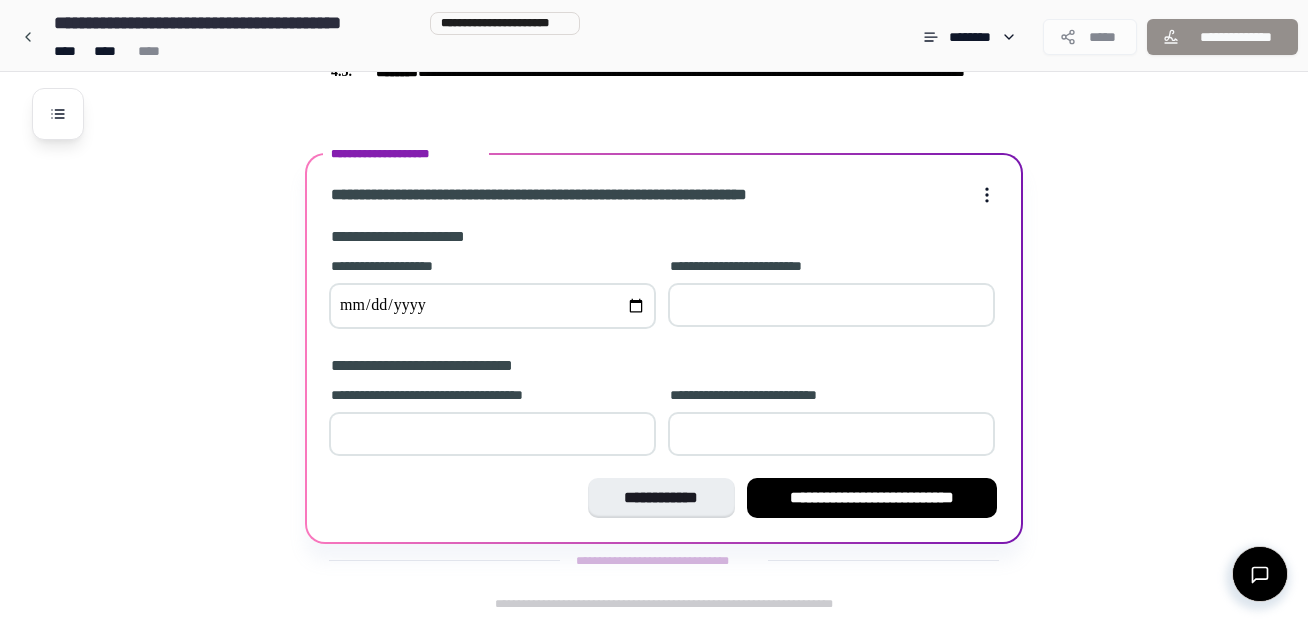 click at bounding box center (492, 434) 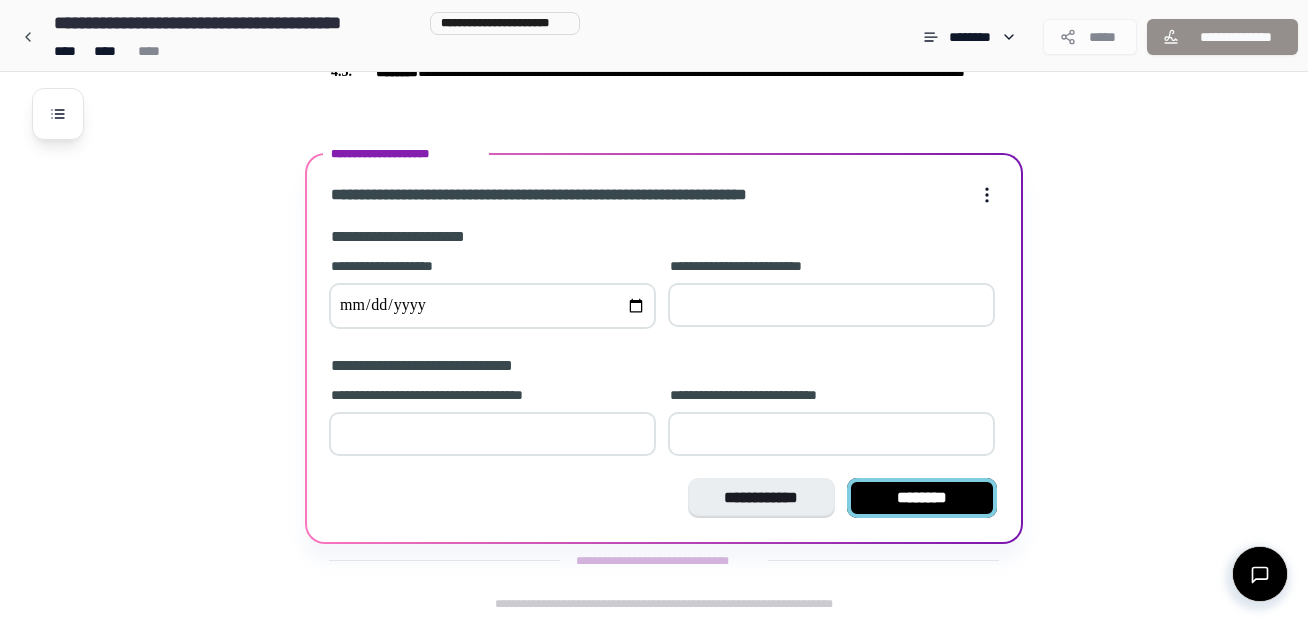 type on "**" 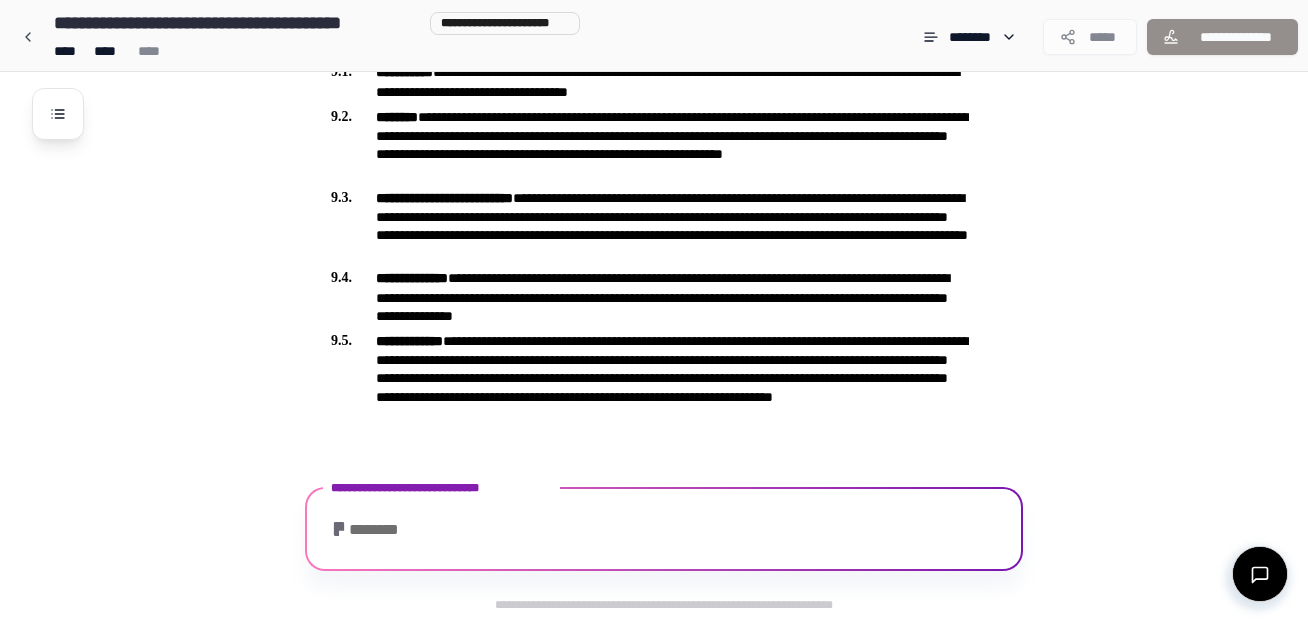 scroll, scrollTop: 2472, scrollLeft: 0, axis: vertical 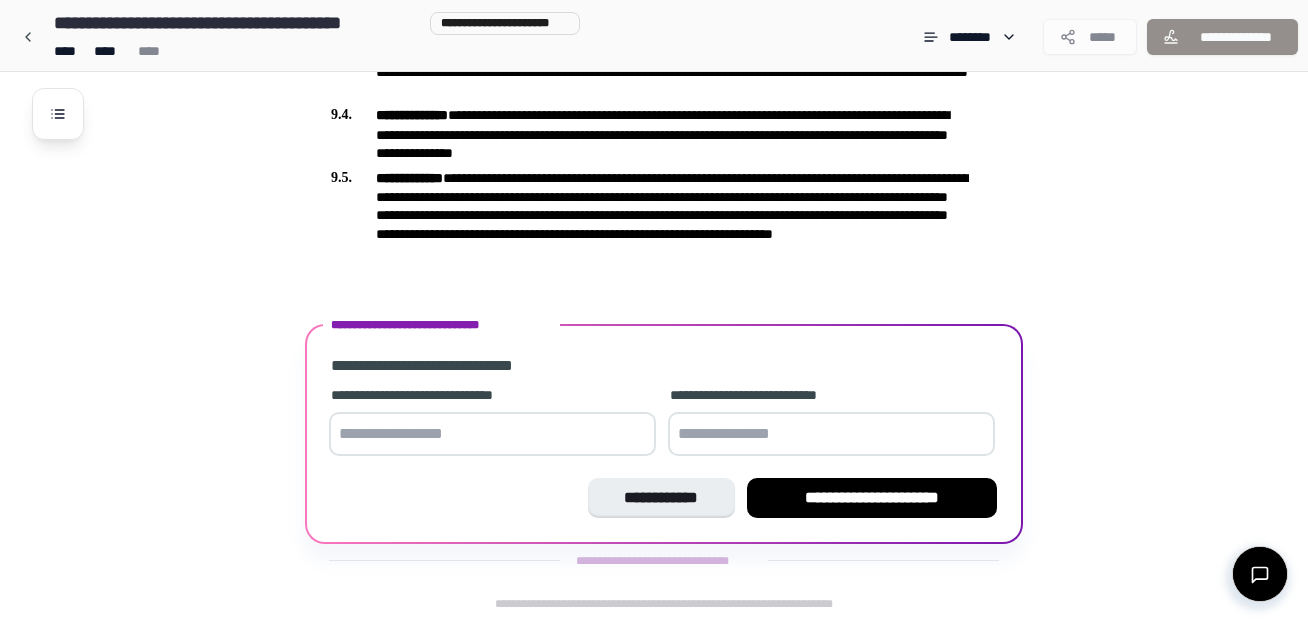 click at bounding box center (492, 434) 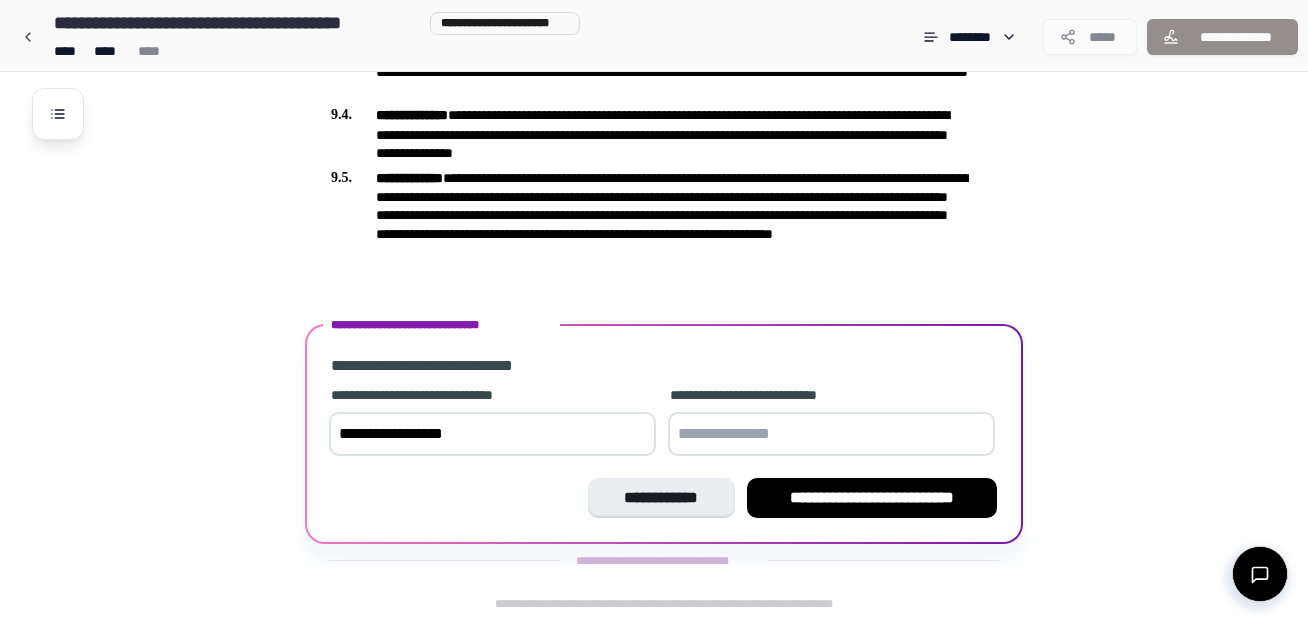 type on "**********" 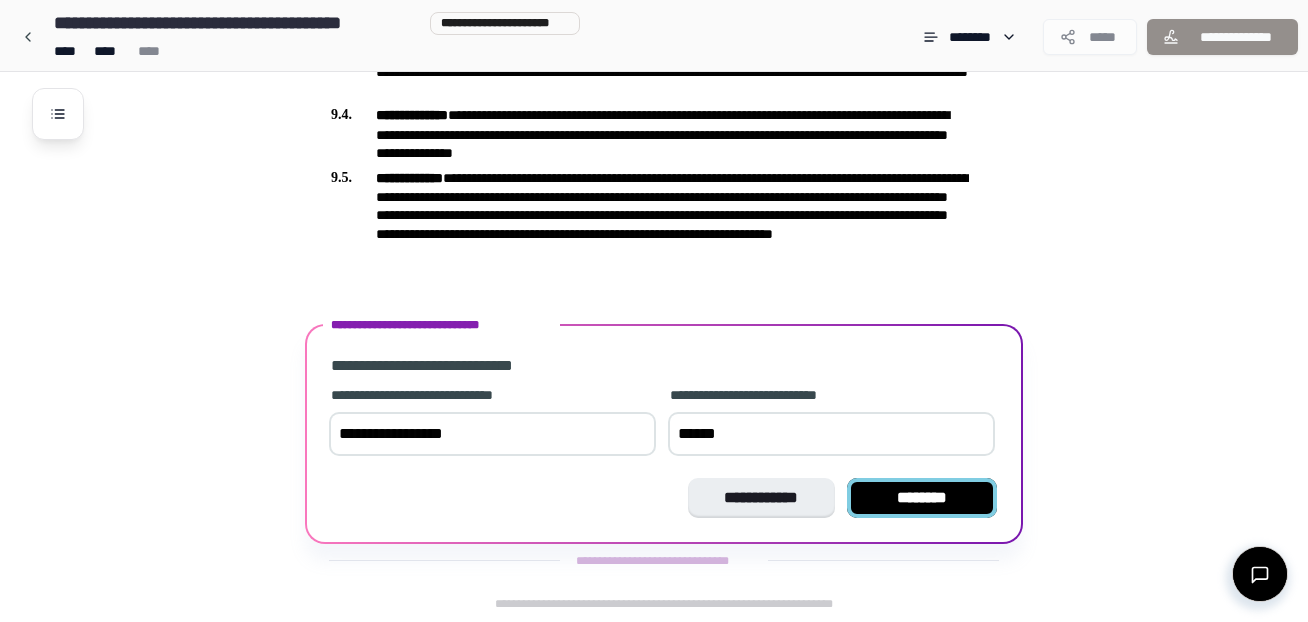 type on "******" 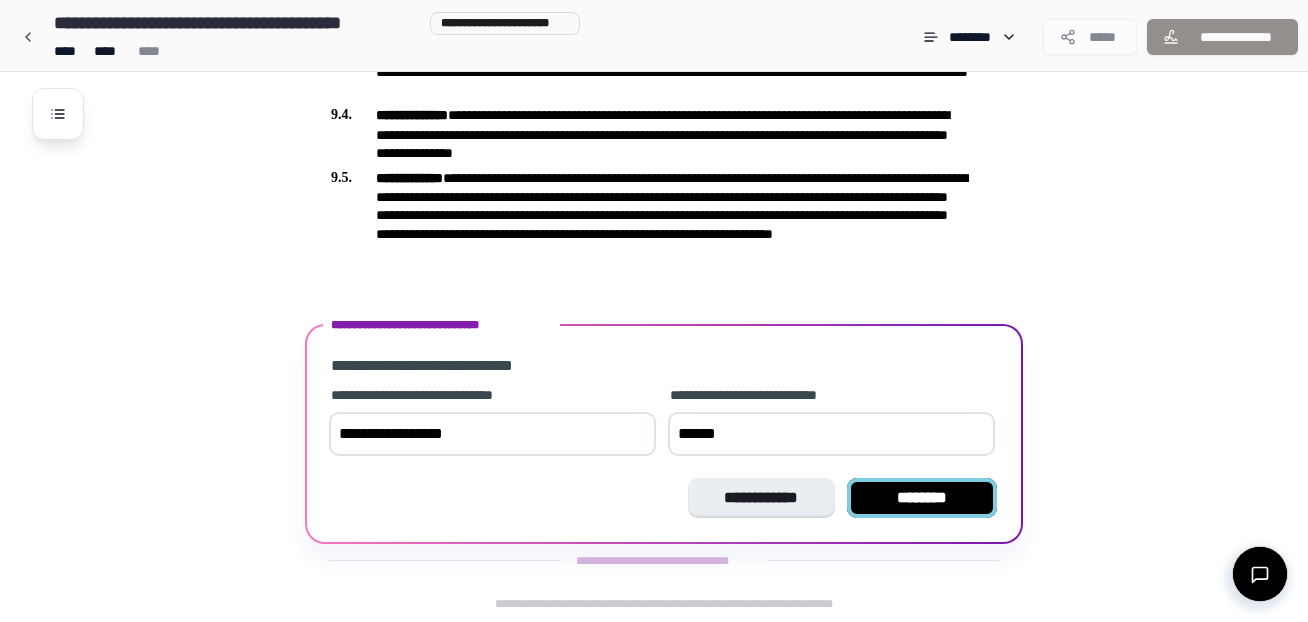 click on "********" at bounding box center (922, 498) 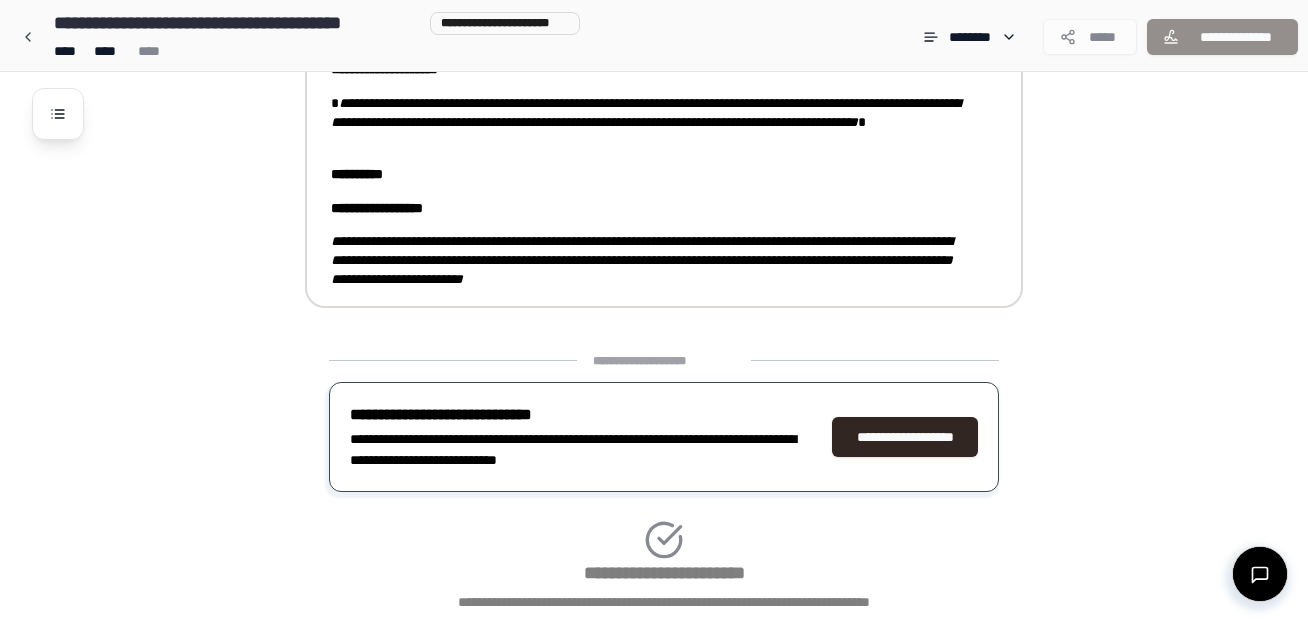 scroll, scrollTop: 3020, scrollLeft: 0, axis: vertical 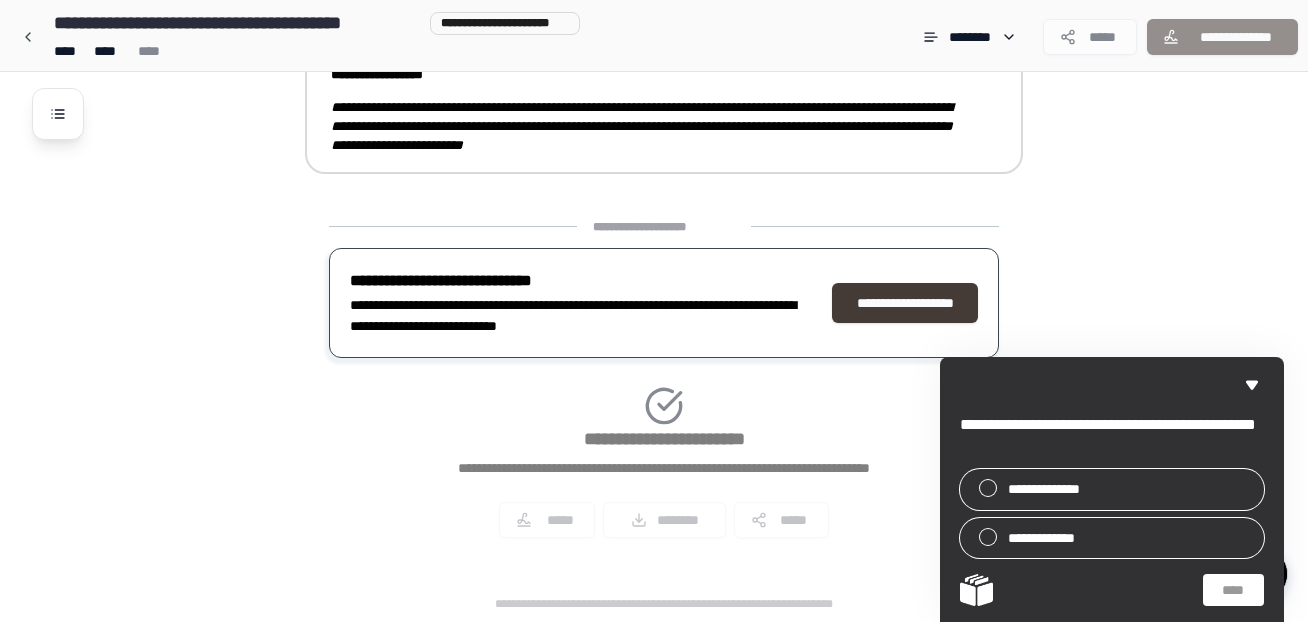 click on "**********" at bounding box center [905, 303] 